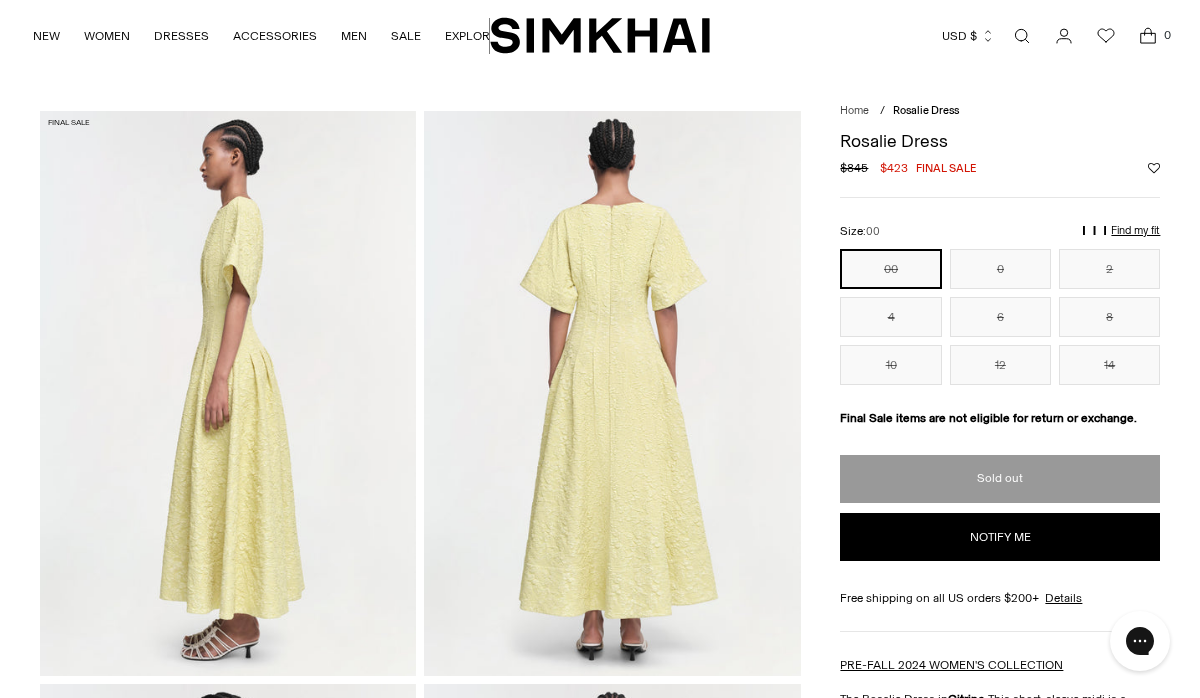 scroll, scrollTop: 0, scrollLeft: 0, axis: both 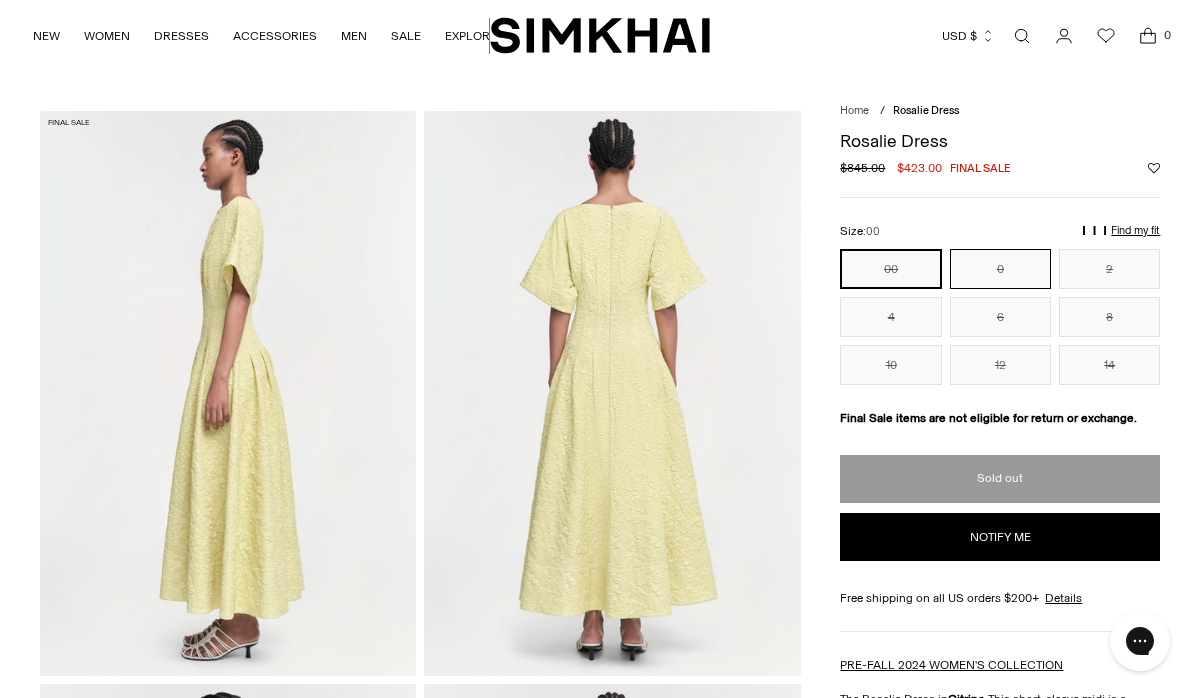 click on "0" at bounding box center [1000, 269] 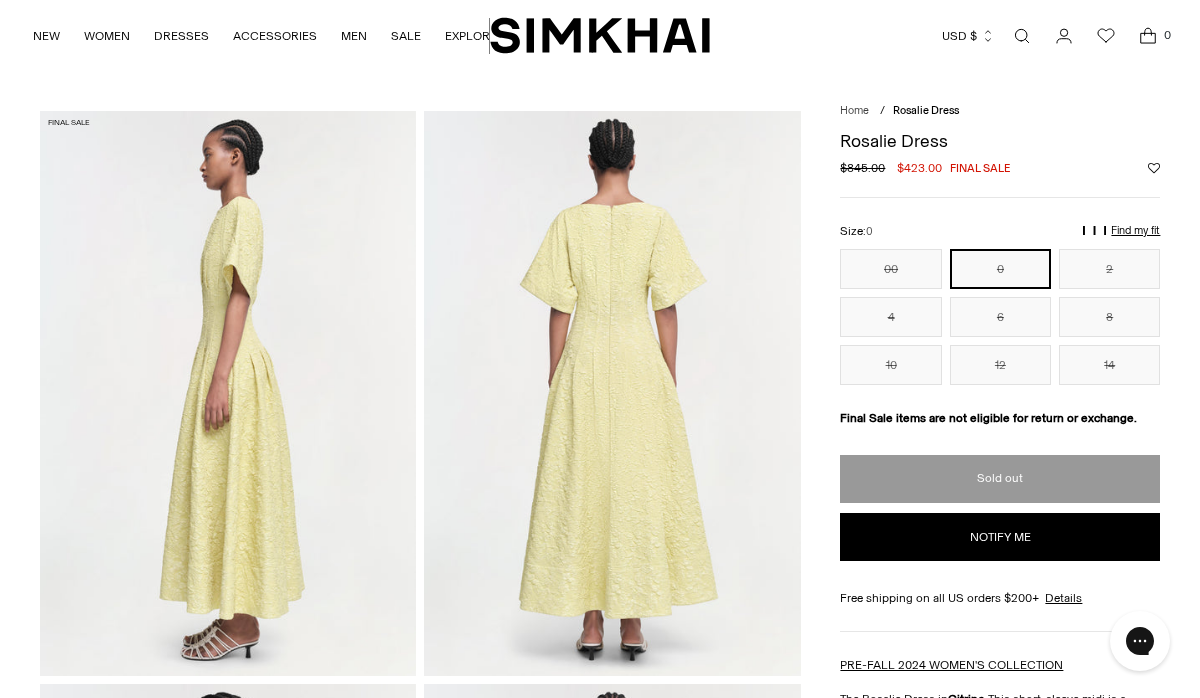 click on "0" at bounding box center (1000, 269) 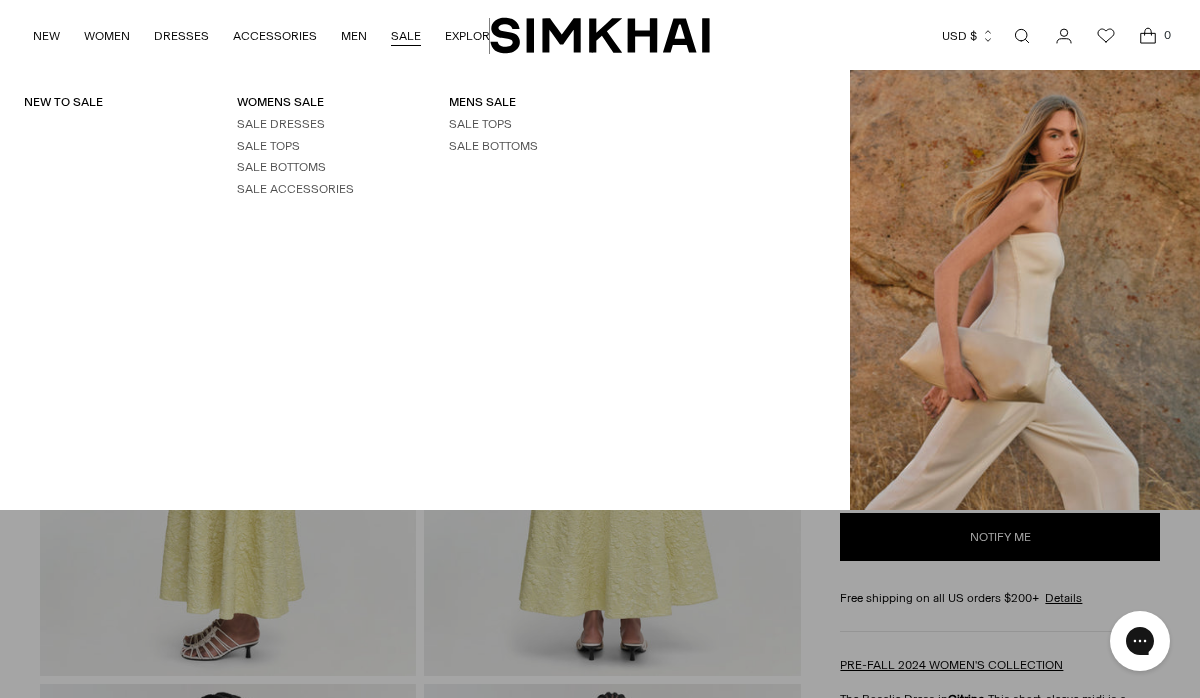 click on "SALE" at bounding box center [406, 36] 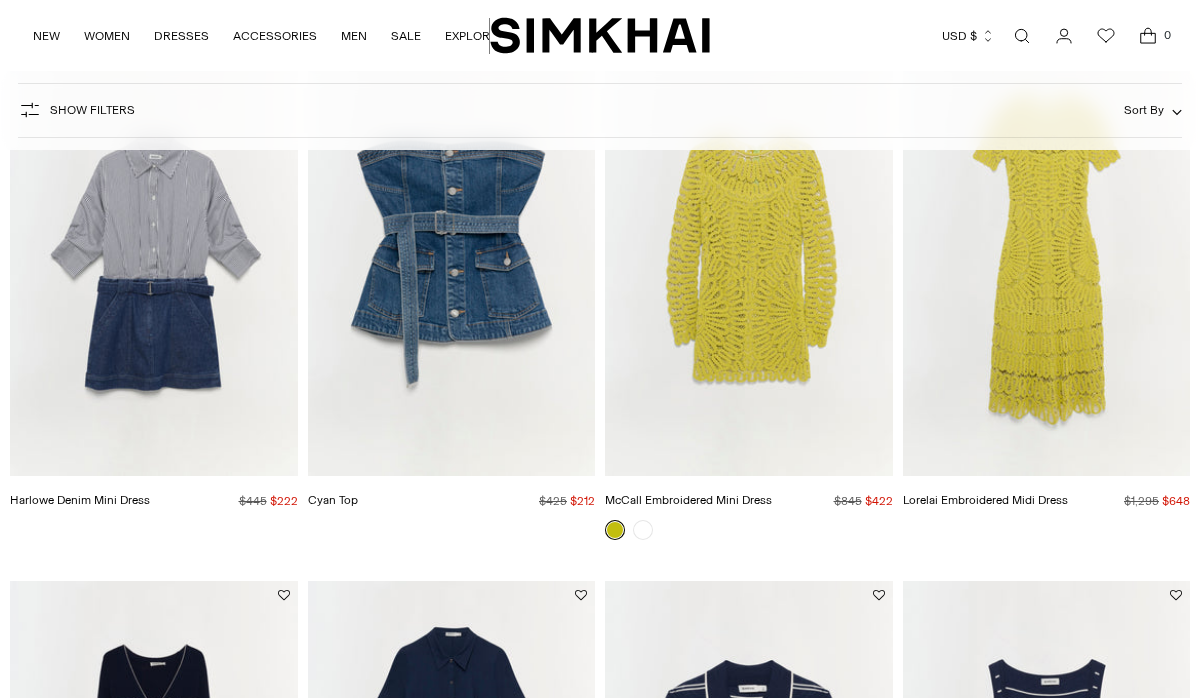 scroll, scrollTop: 0, scrollLeft: 0, axis: both 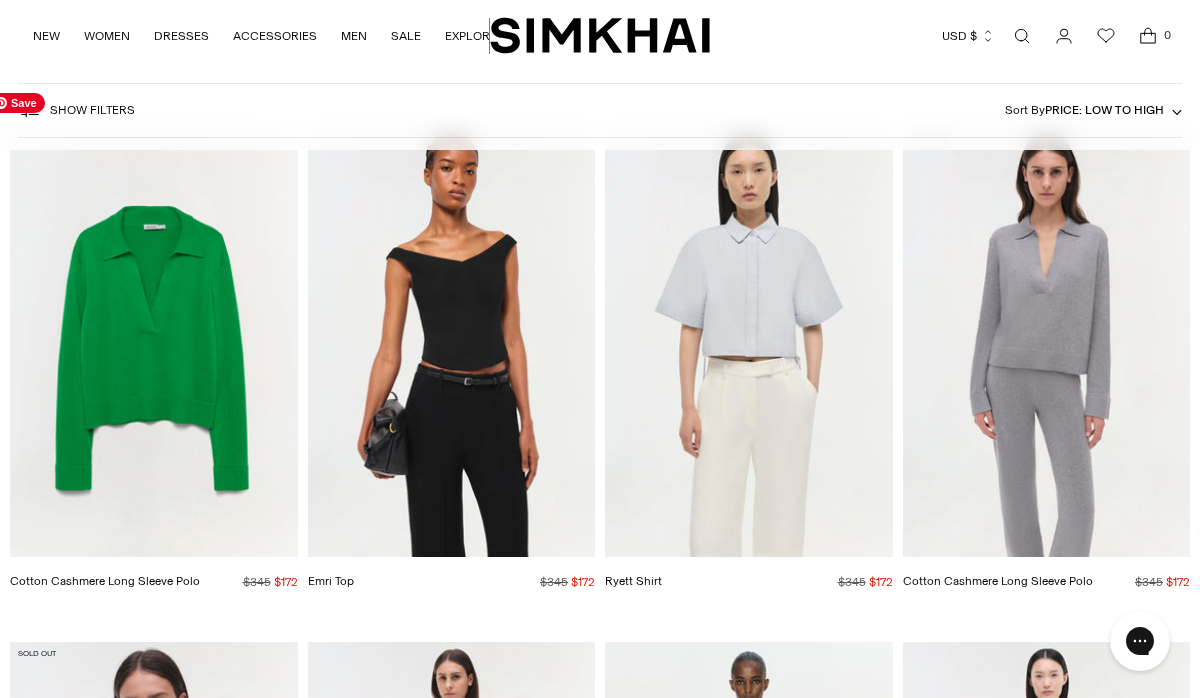 click at bounding box center (0, 0) 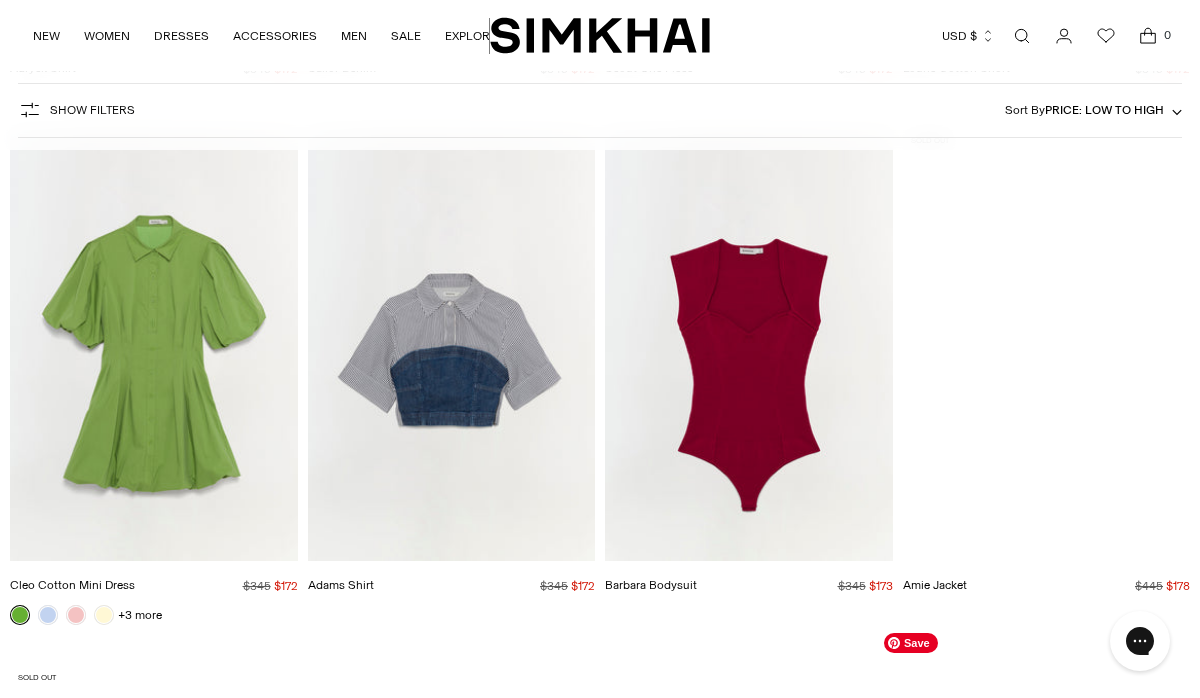 scroll, scrollTop: 7418, scrollLeft: 0, axis: vertical 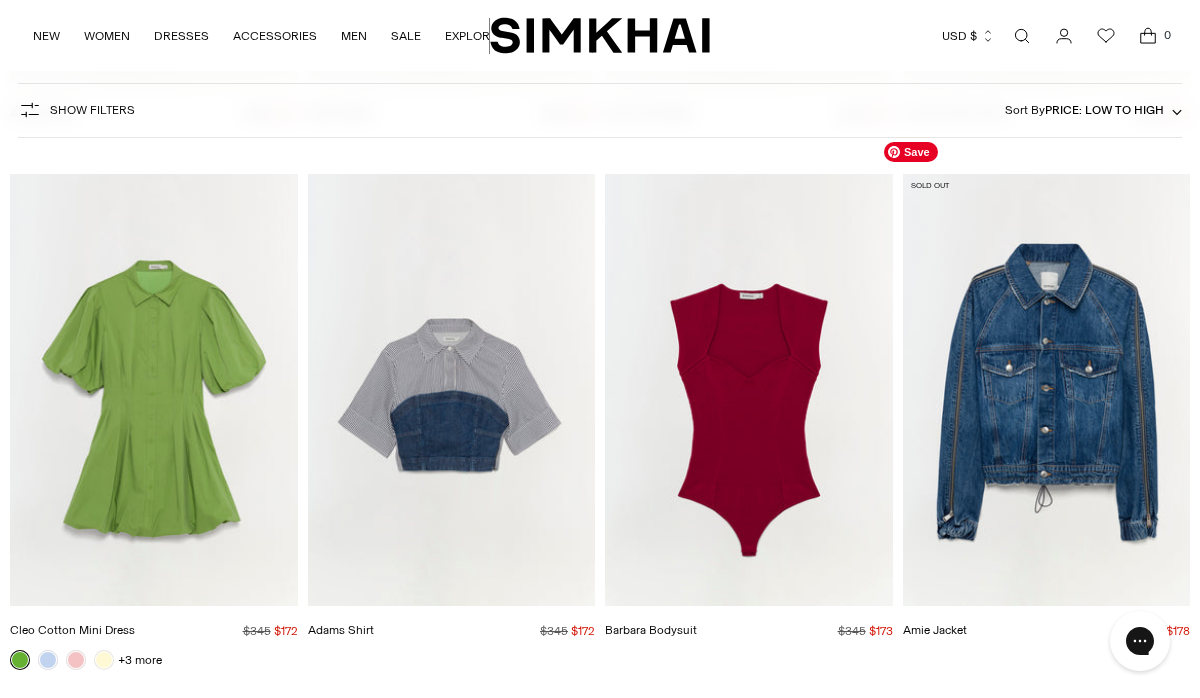click at bounding box center [0, 0] 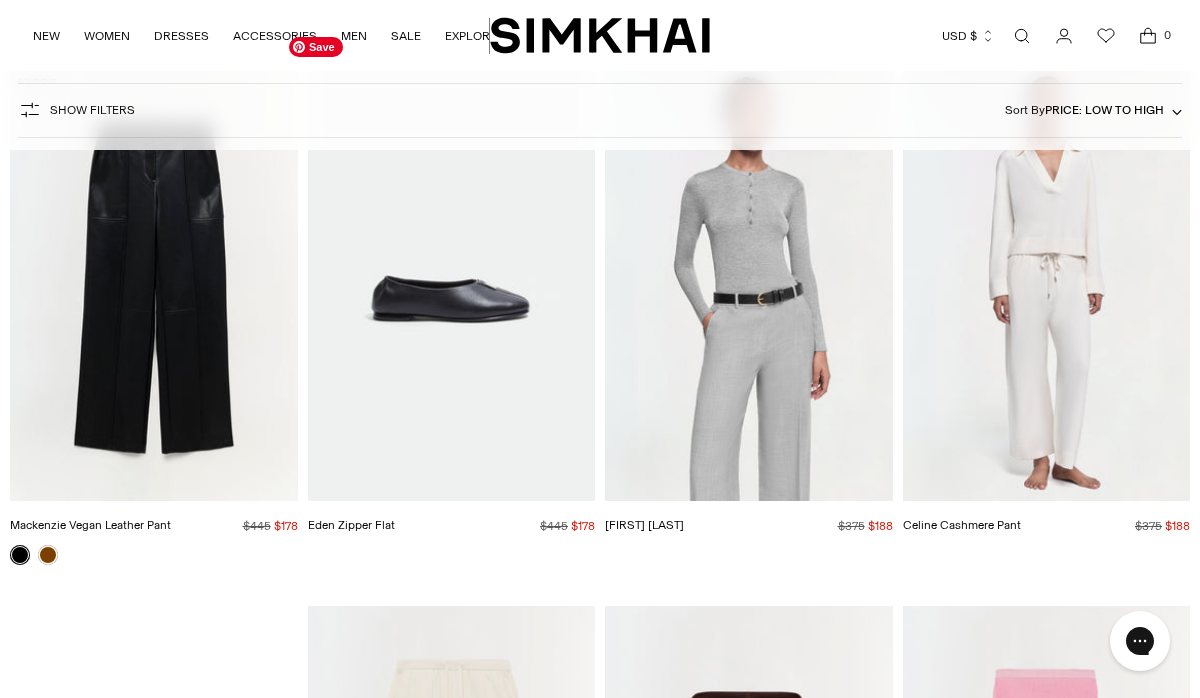 scroll, scrollTop: 8060, scrollLeft: 0, axis: vertical 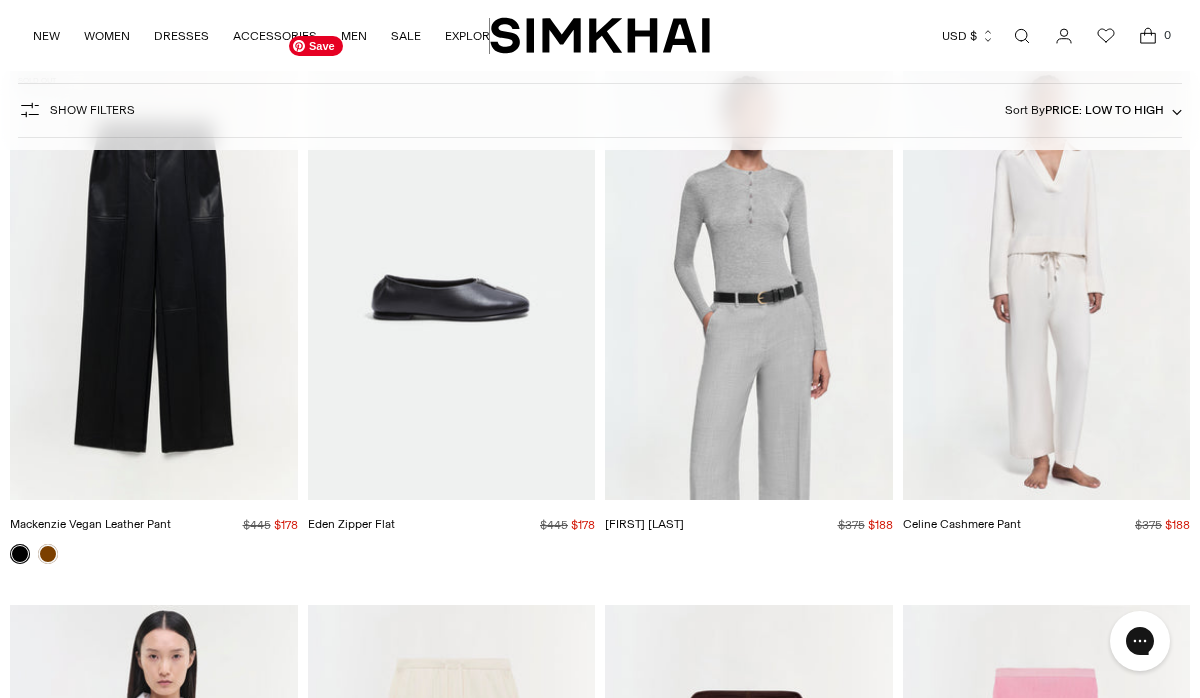click at bounding box center (0, 0) 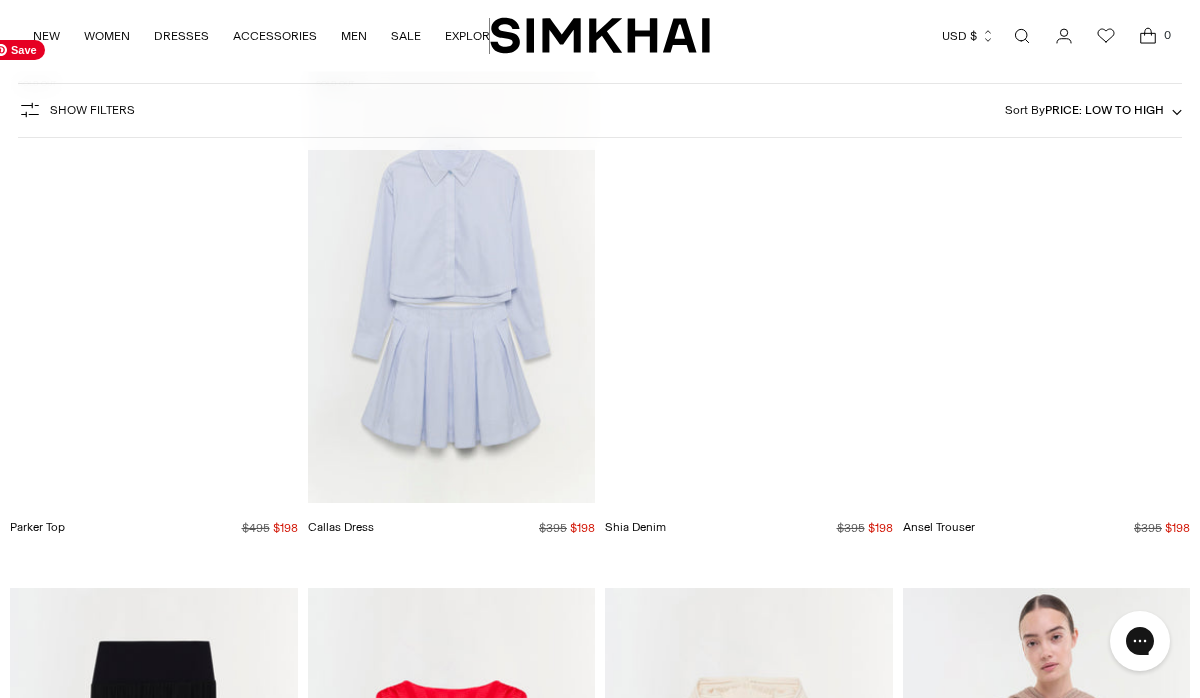 scroll, scrollTop: 10740, scrollLeft: 0, axis: vertical 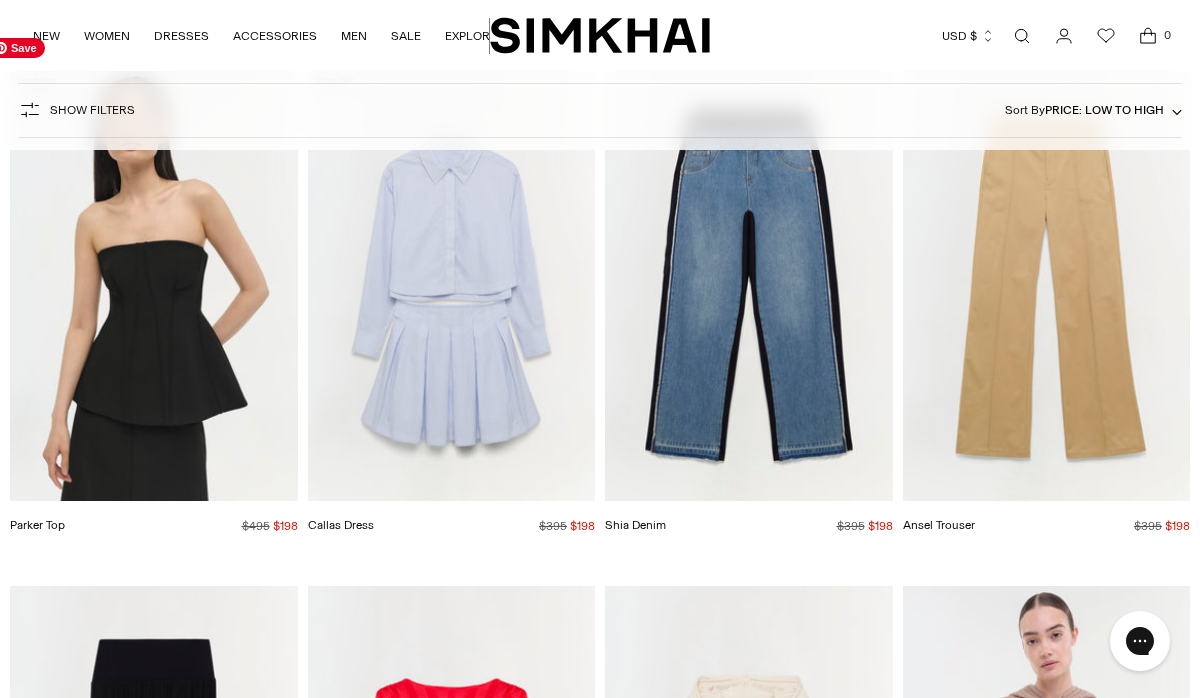 click at bounding box center [0, 0] 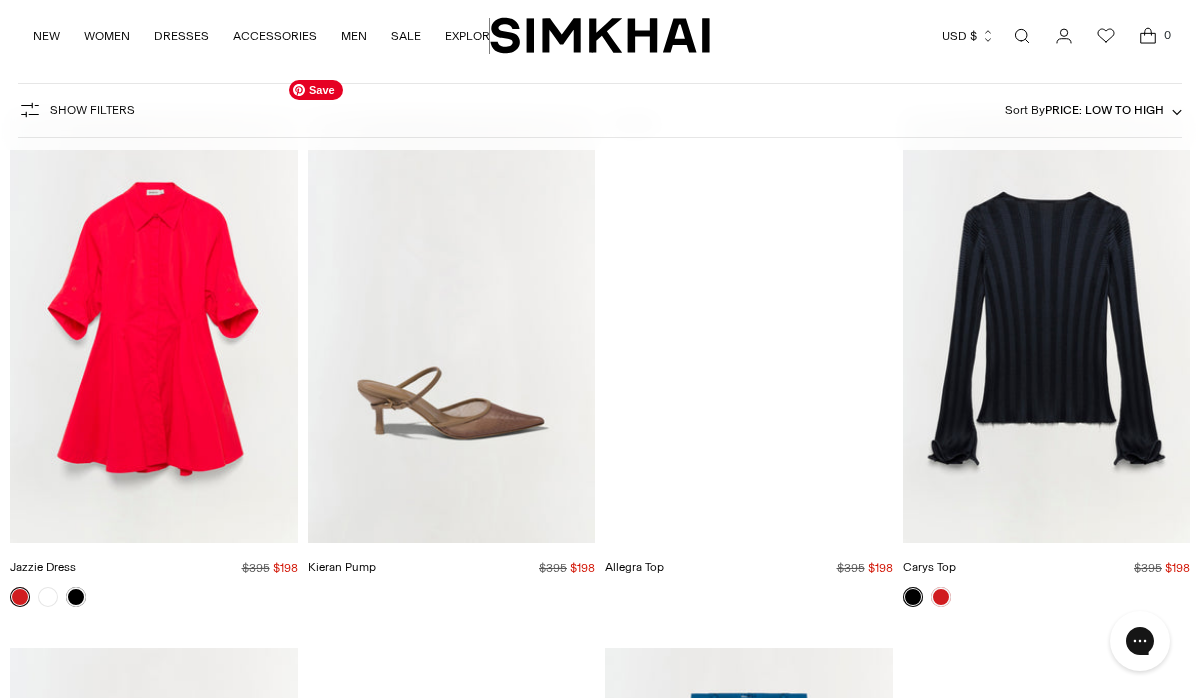 scroll, scrollTop: 13341, scrollLeft: 0, axis: vertical 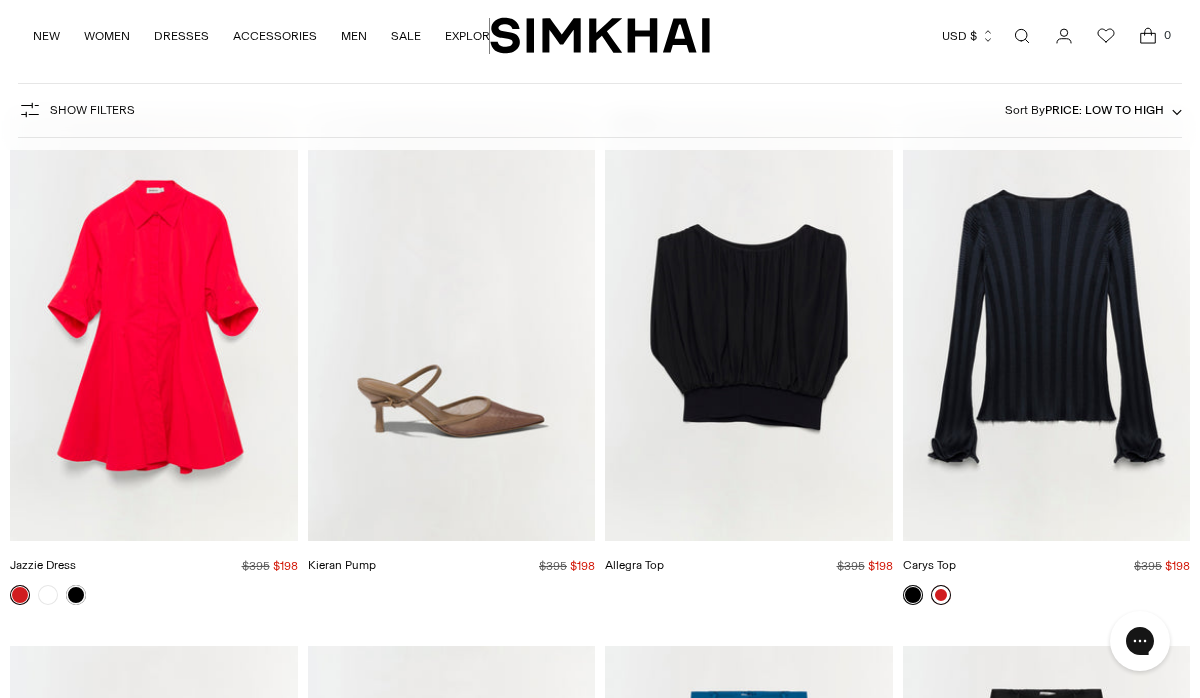 click at bounding box center [941, 595] 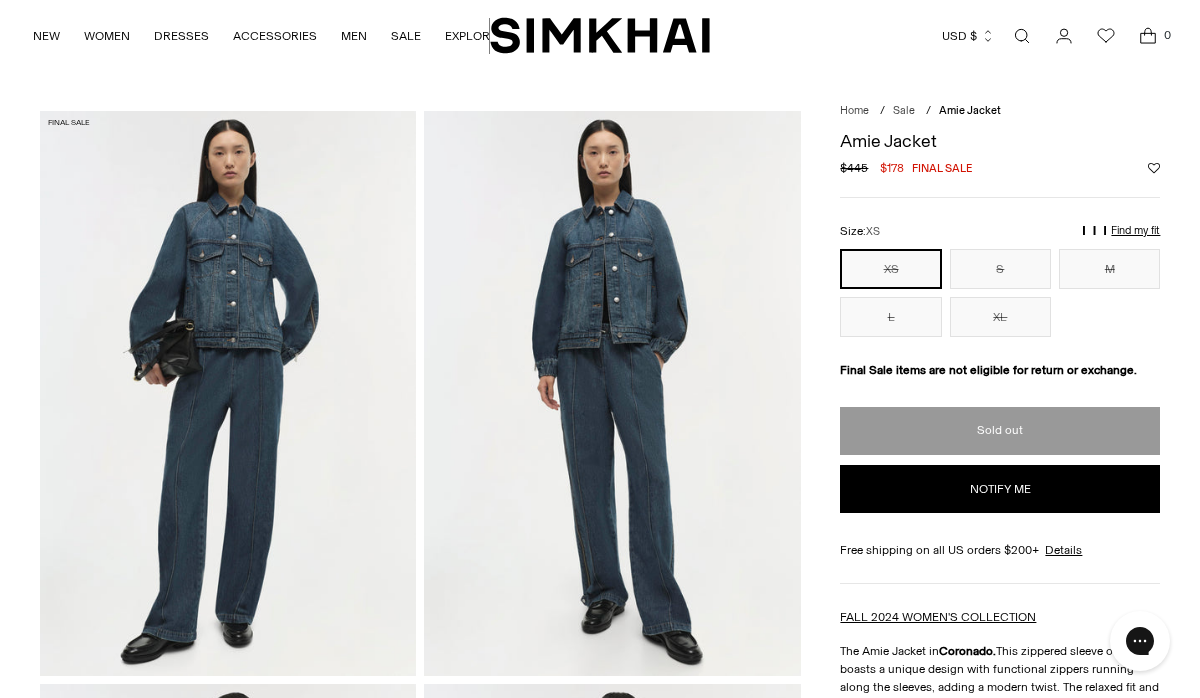 scroll, scrollTop: 0, scrollLeft: 0, axis: both 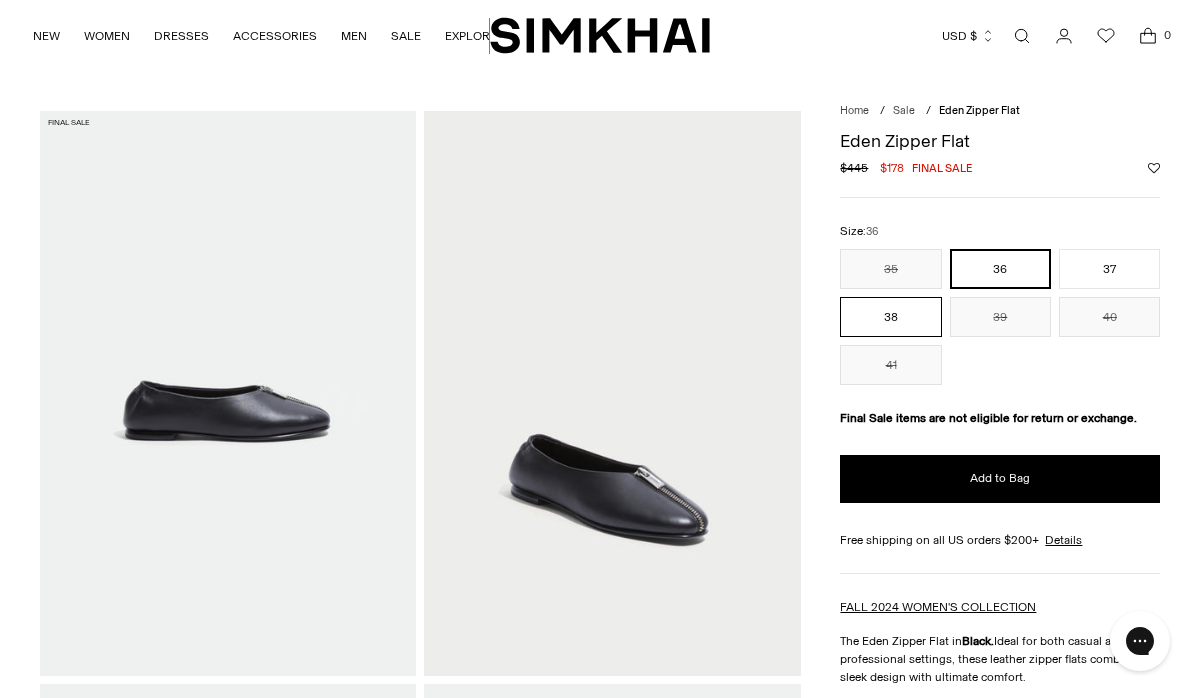 click on "38" at bounding box center (890, 317) 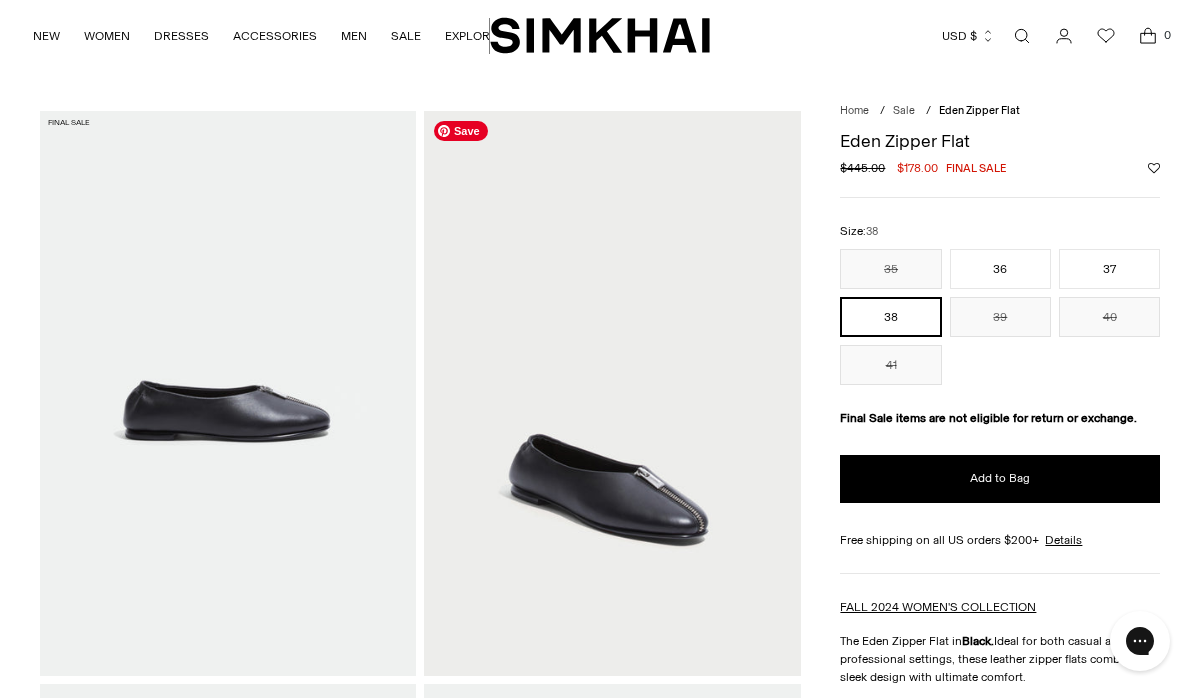 click at bounding box center (612, 393) 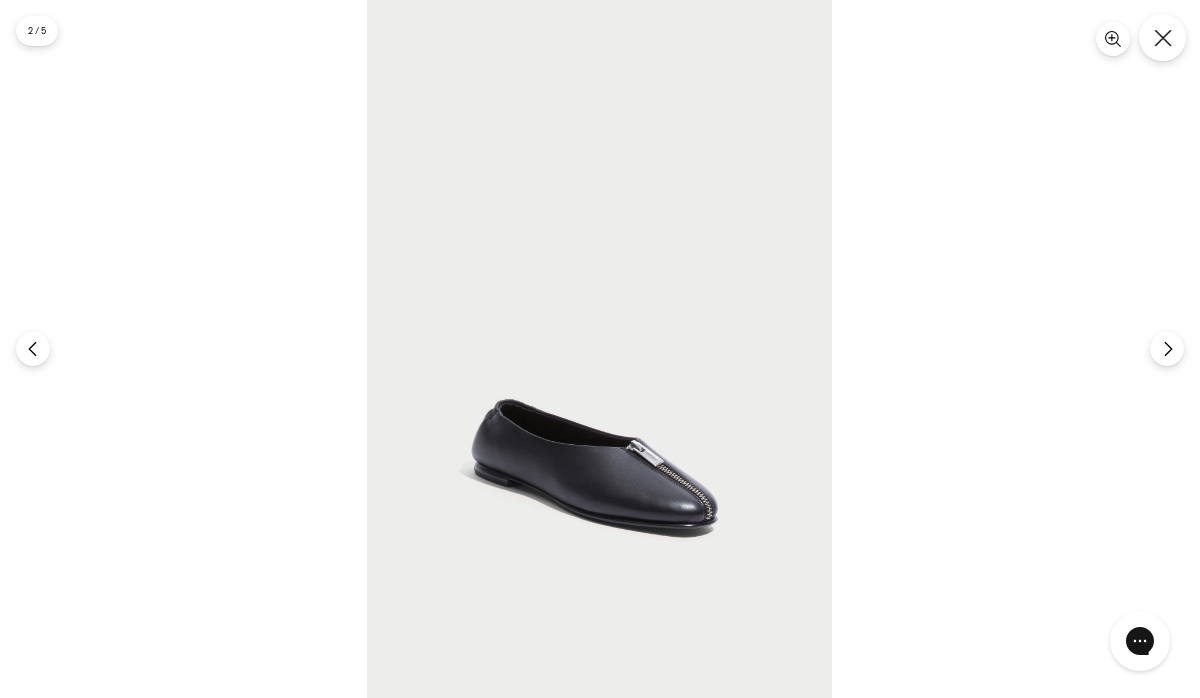 click at bounding box center [1162, 37] 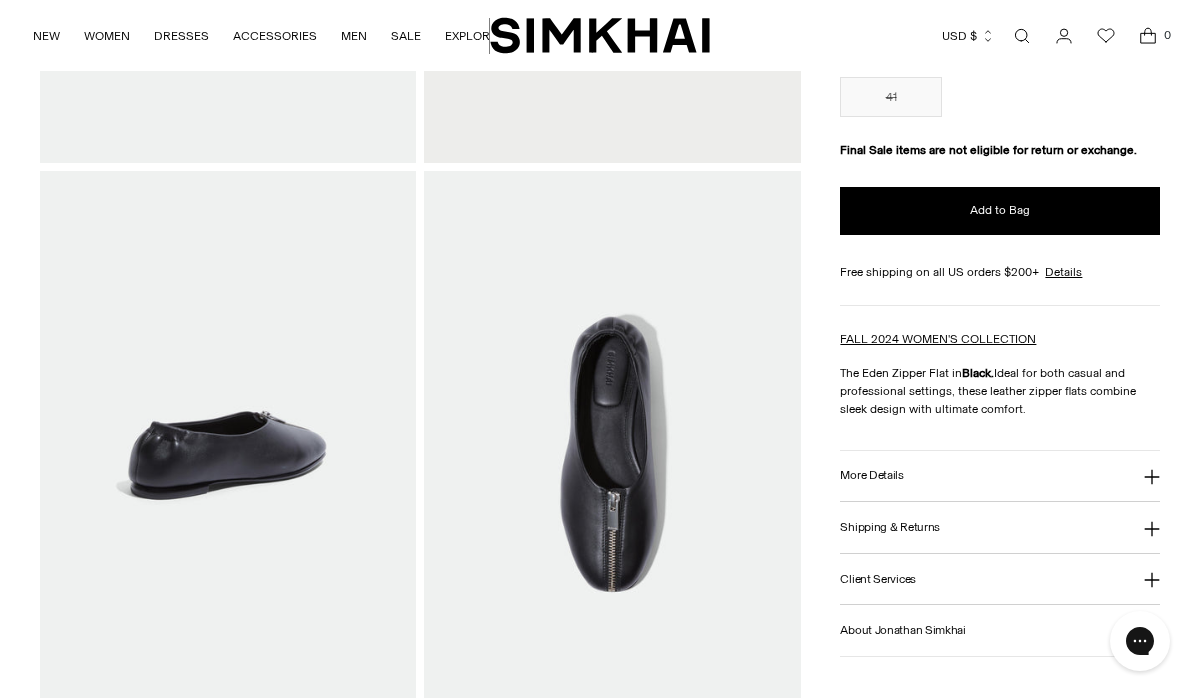 scroll, scrollTop: 524, scrollLeft: 0, axis: vertical 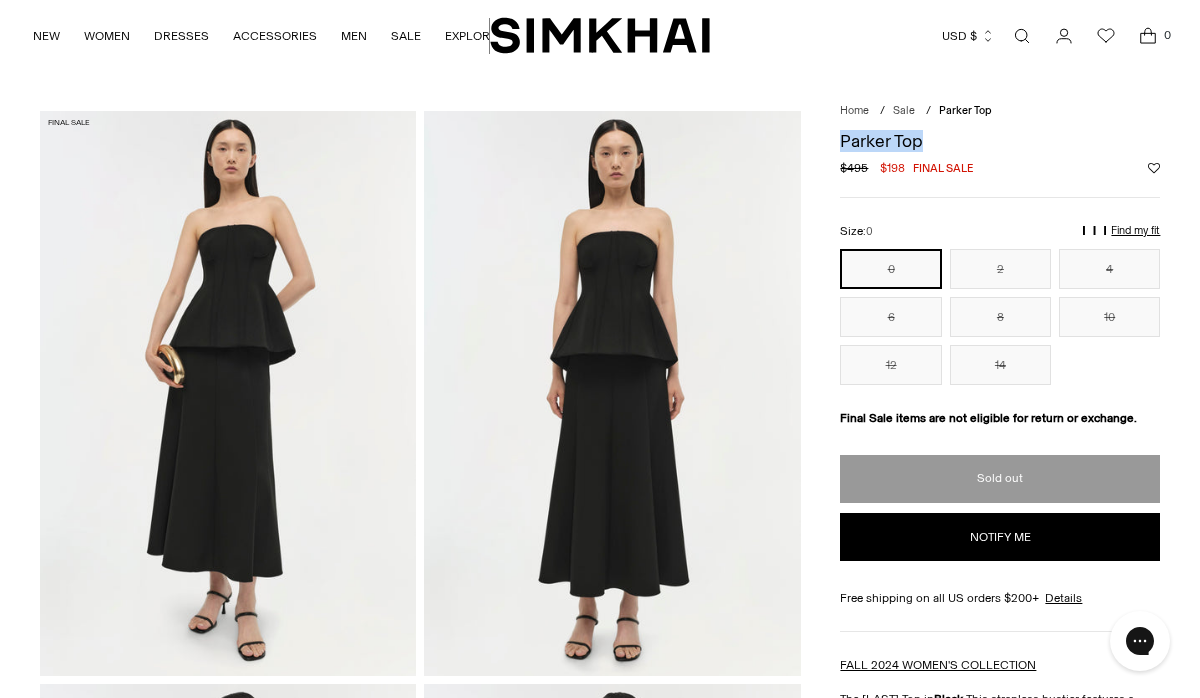 drag, startPoint x: 840, startPoint y: 137, endPoint x: 928, endPoint y: 140, distance: 88.051125 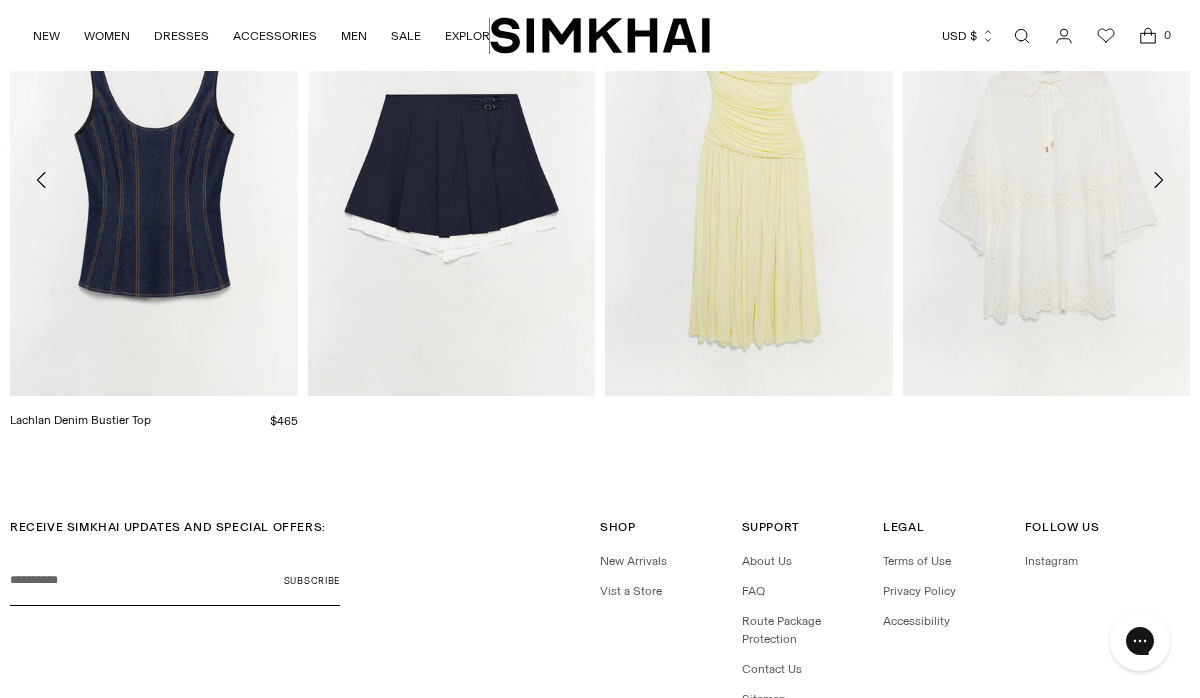 scroll, scrollTop: 2522, scrollLeft: 0, axis: vertical 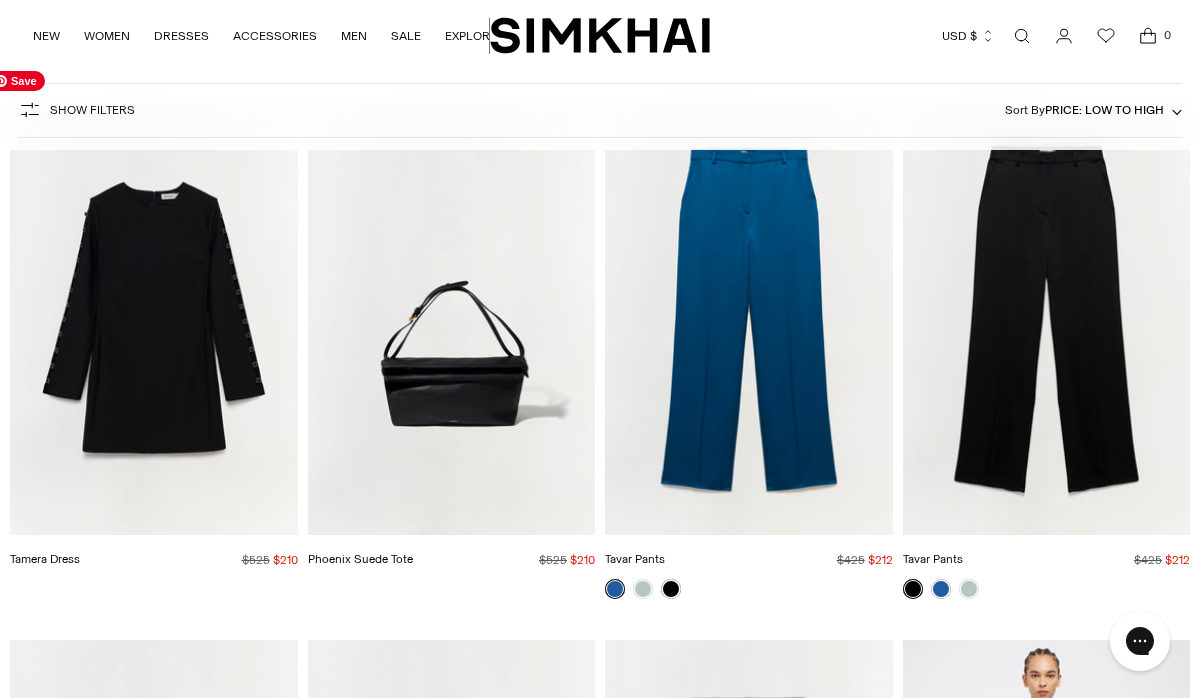 click at bounding box center [0, 0] 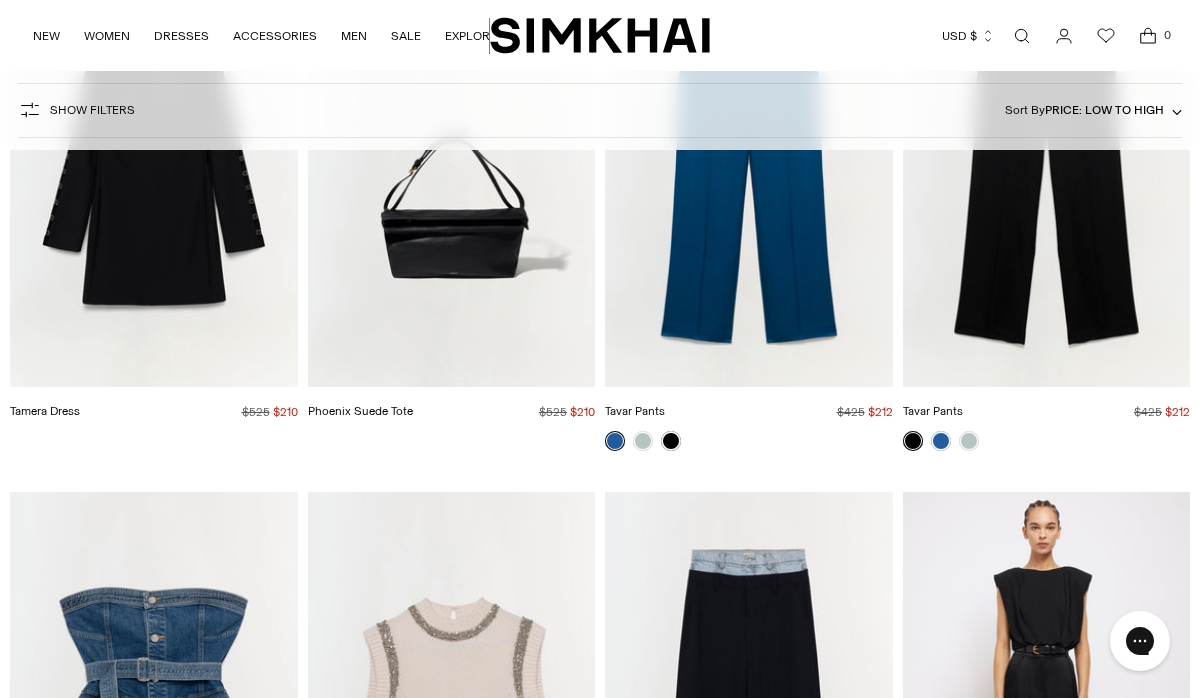 scroll, scrollTop: 14055, scrollLeft: 0, axis: vertical 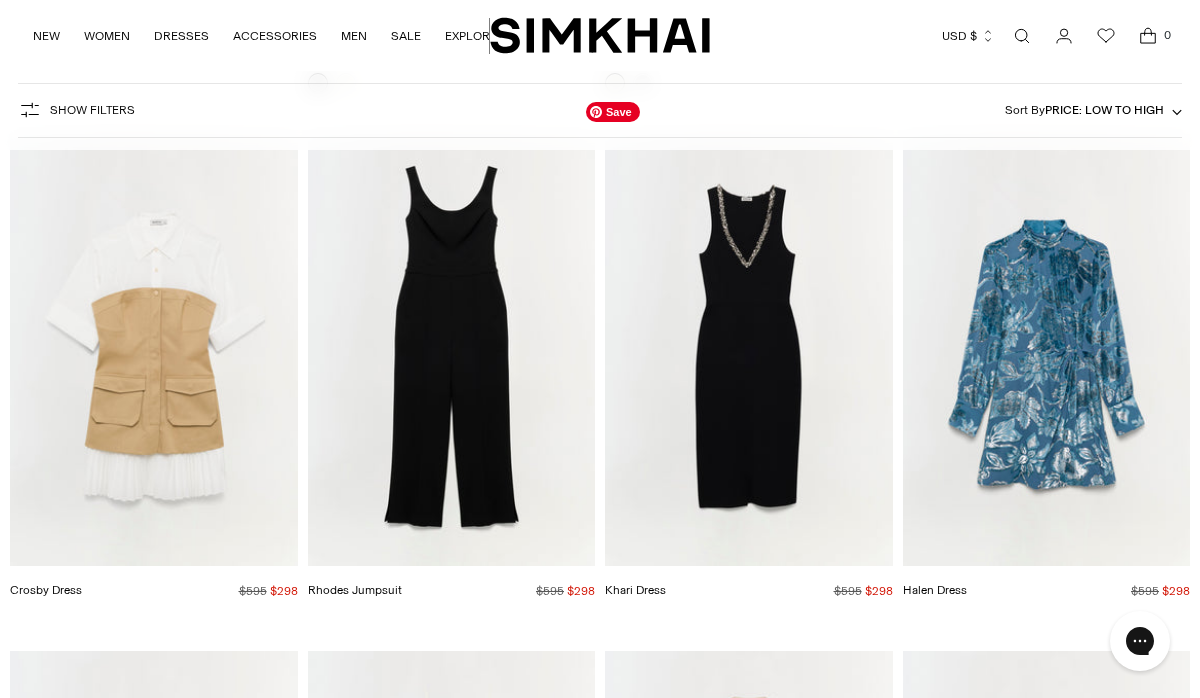 click at bounding box center (0, 0) 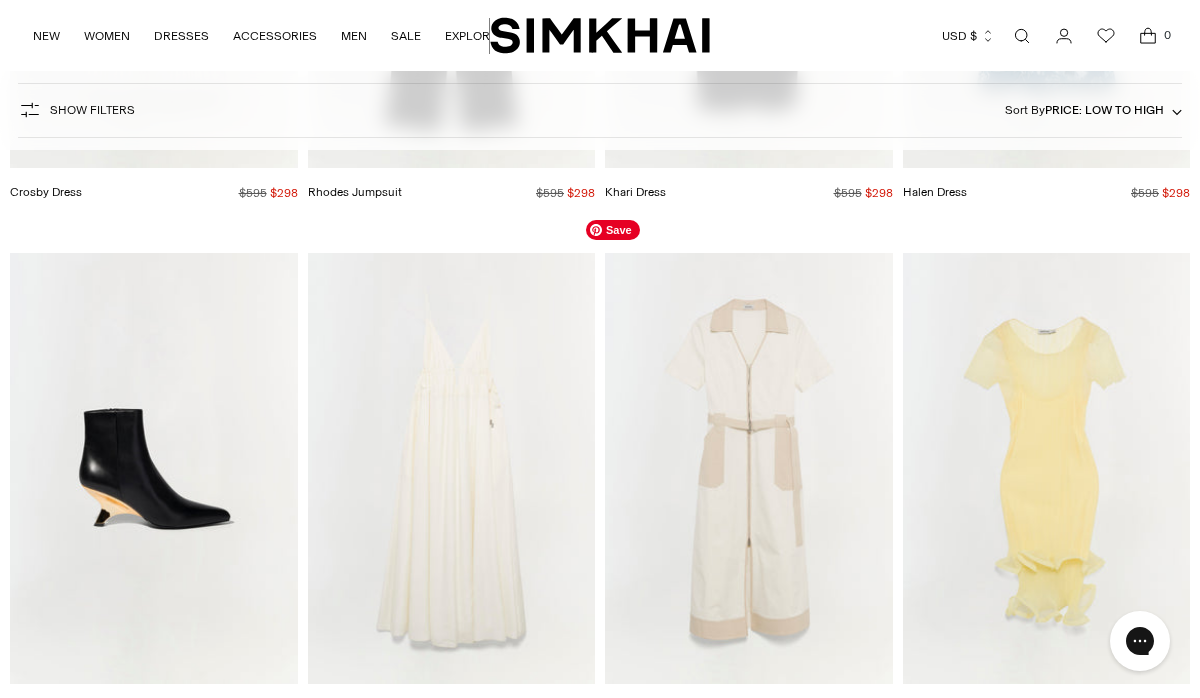 scroll, scrollTop: 29148, scrollLeft: 0, axis: vertical 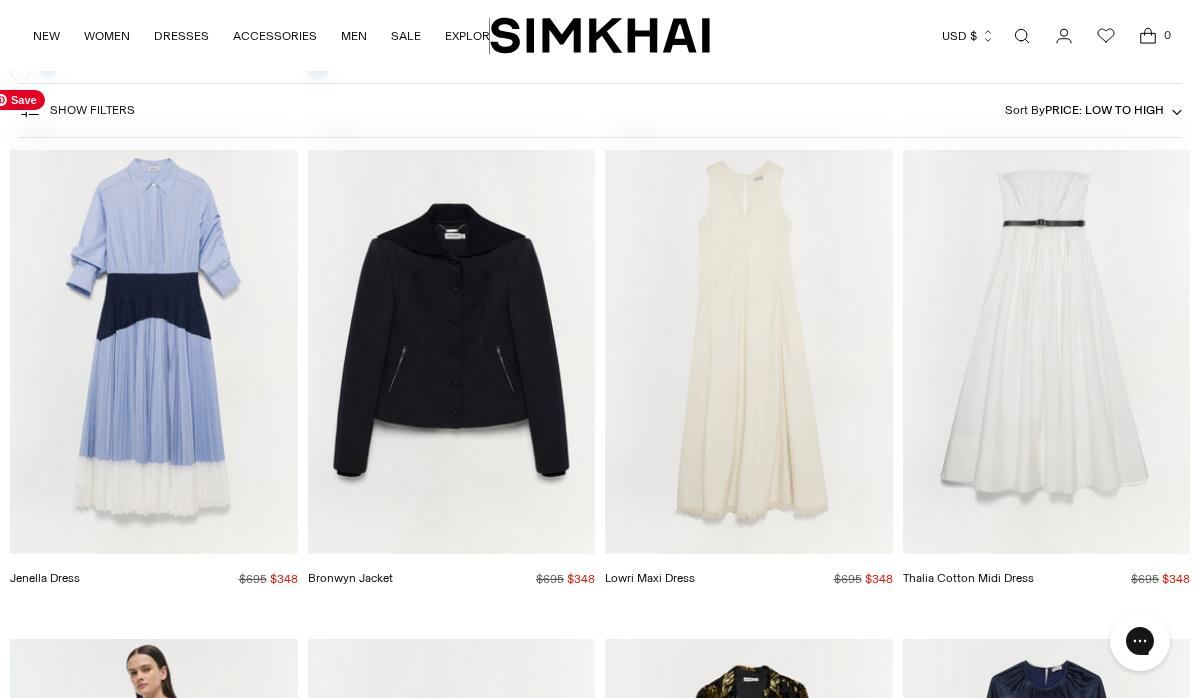 click at bounding box center (0, 0) 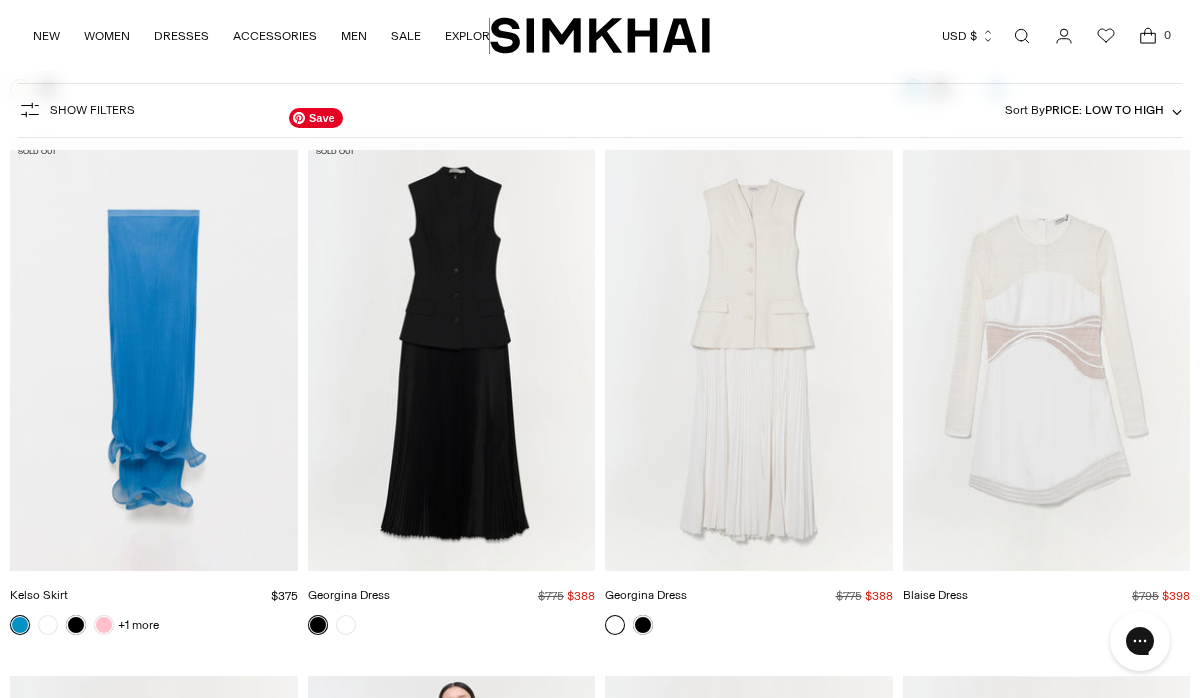 scroll, scrollTop: 34612, scrollLeft: 0, axis: vertical 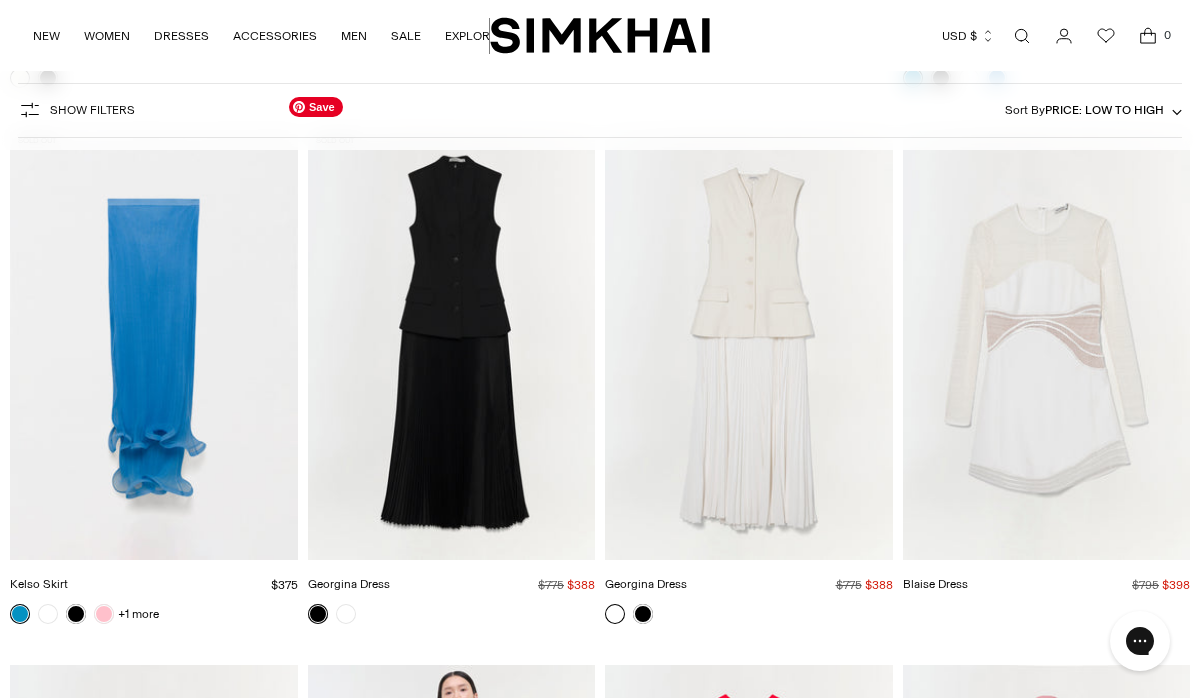 click at bounding box center [0, 0] 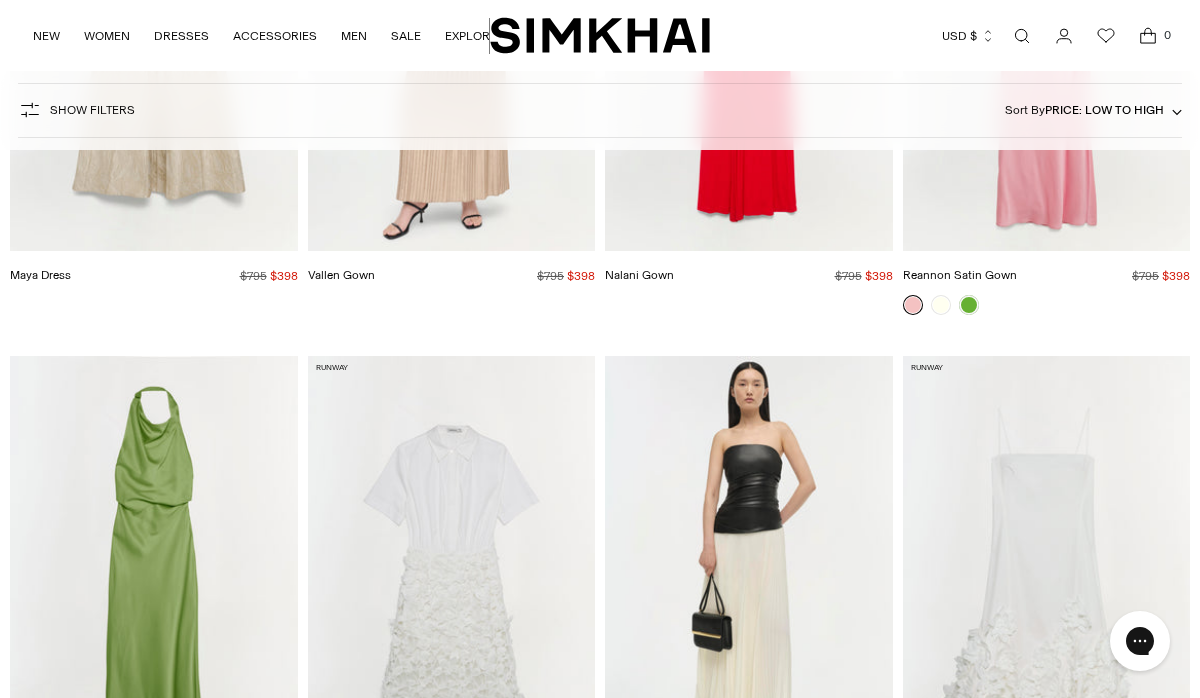 scroll, scrollTop: 35461, scrollLeft: 0, axis: vertical 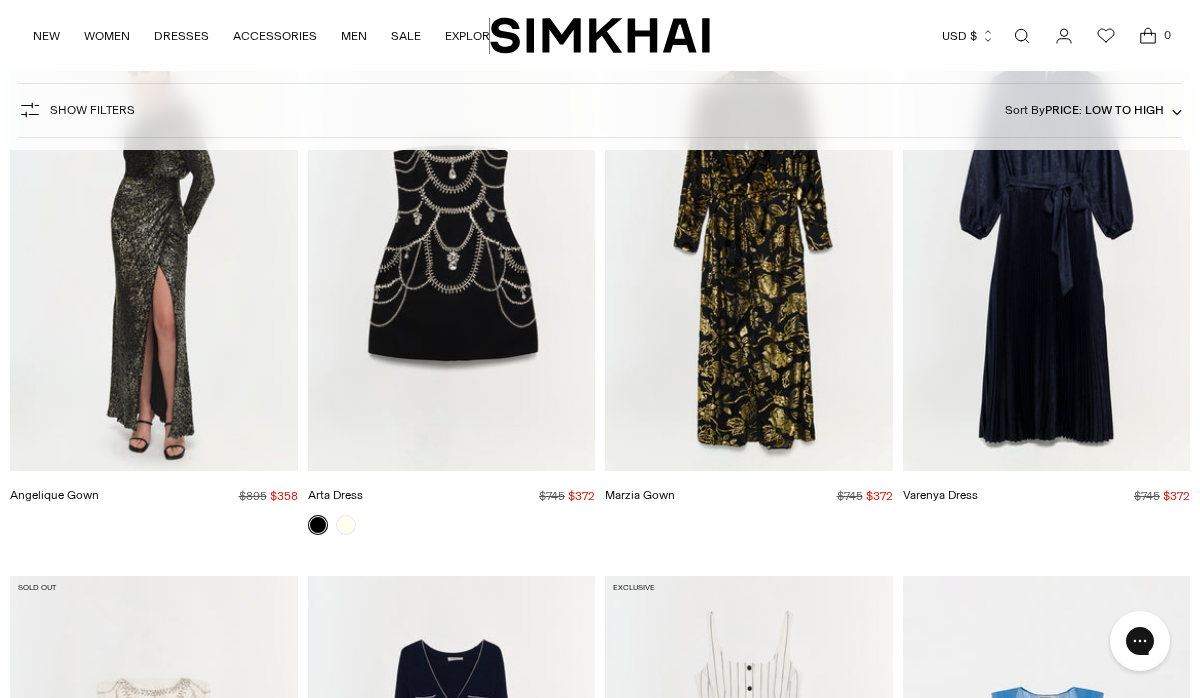 click at bounding box center (1022, 36) 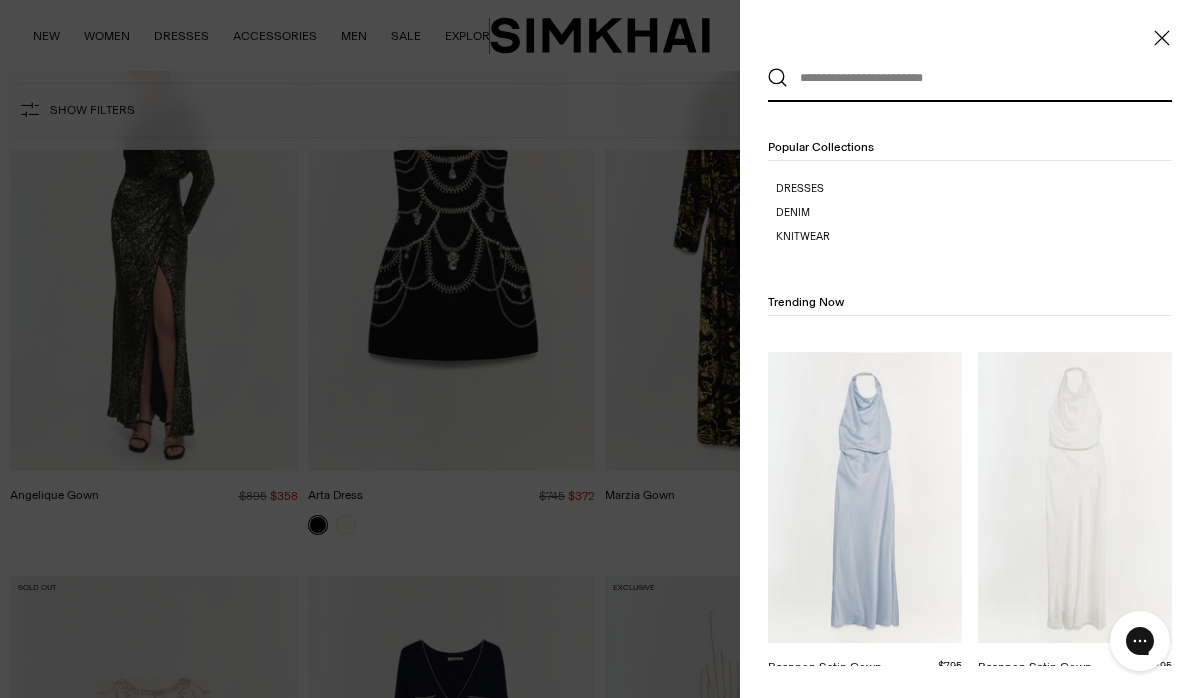 scroll, scrollTop: 0, scrollLeft: 0, axis: both 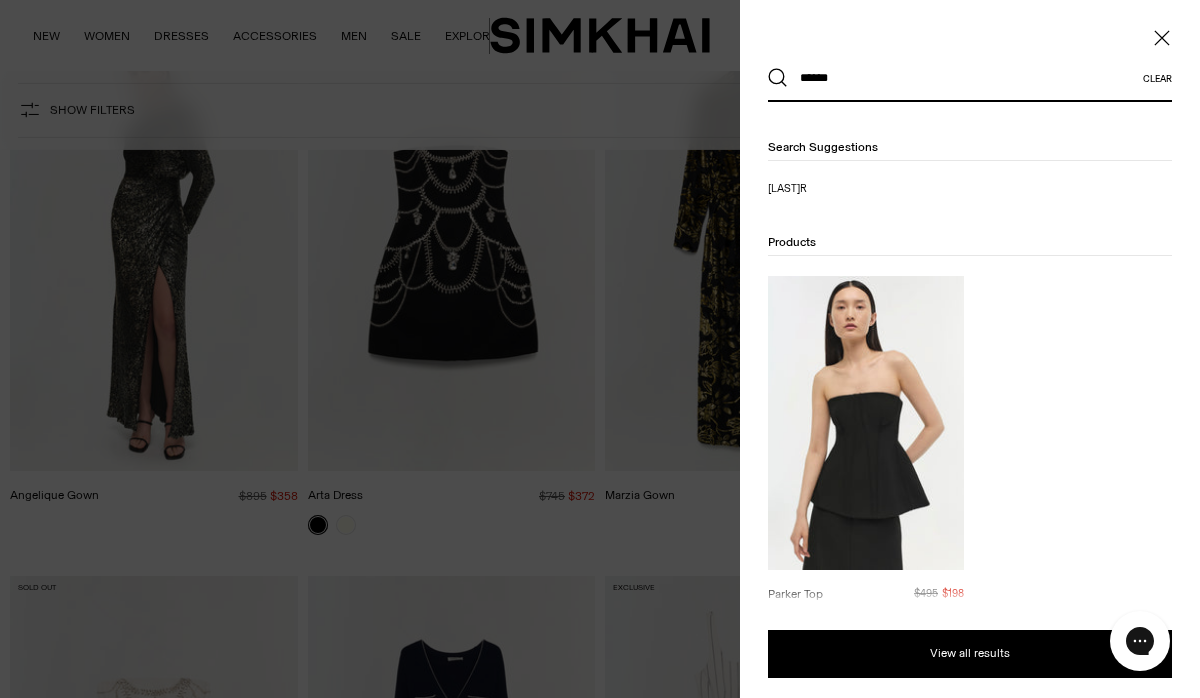 type on "******" 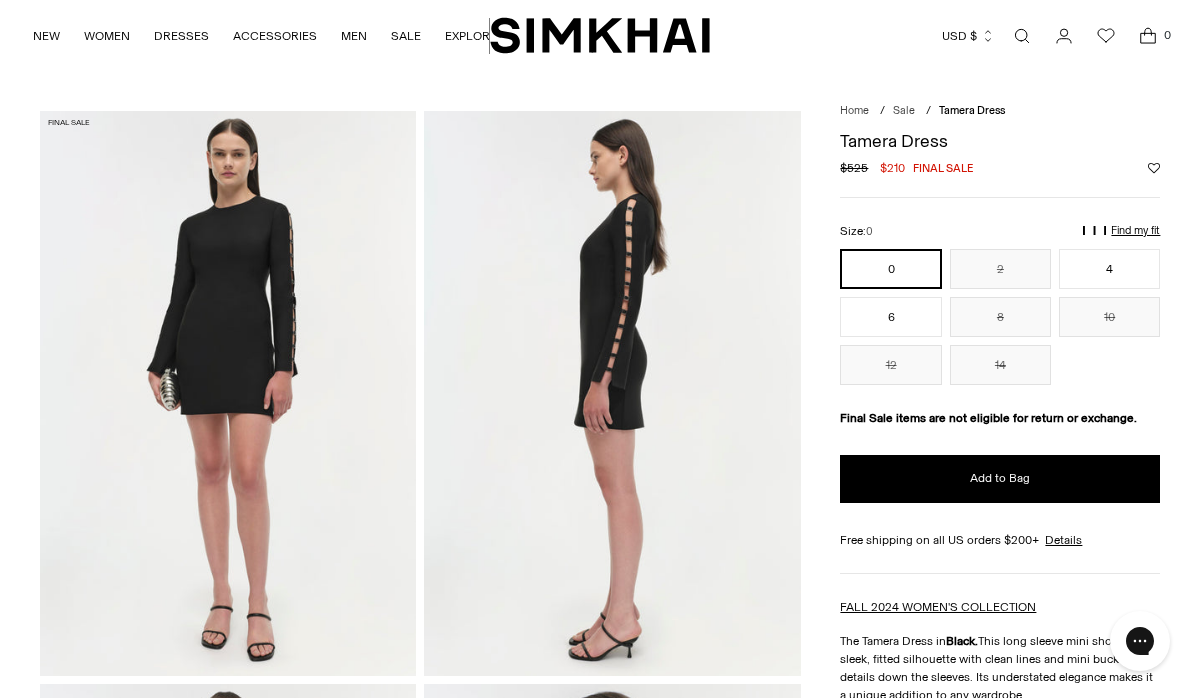 scroll, scrollTop: 0, scrollLeft: 0, axis: both 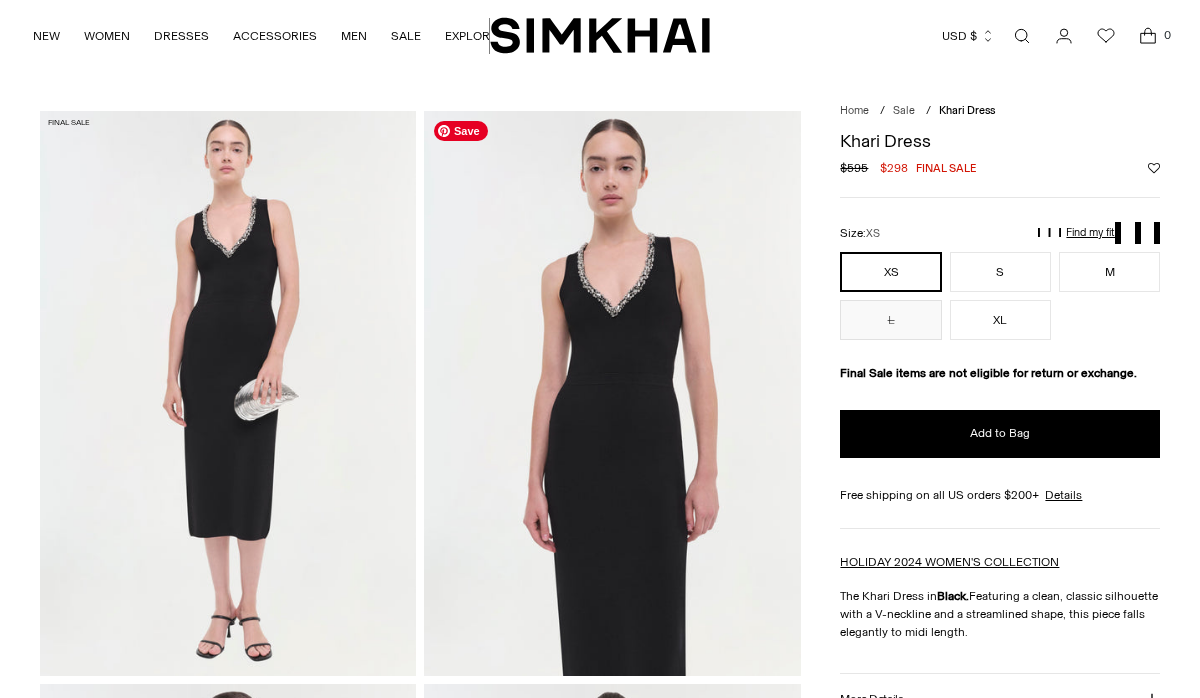 click at bounding box center [612, 393] 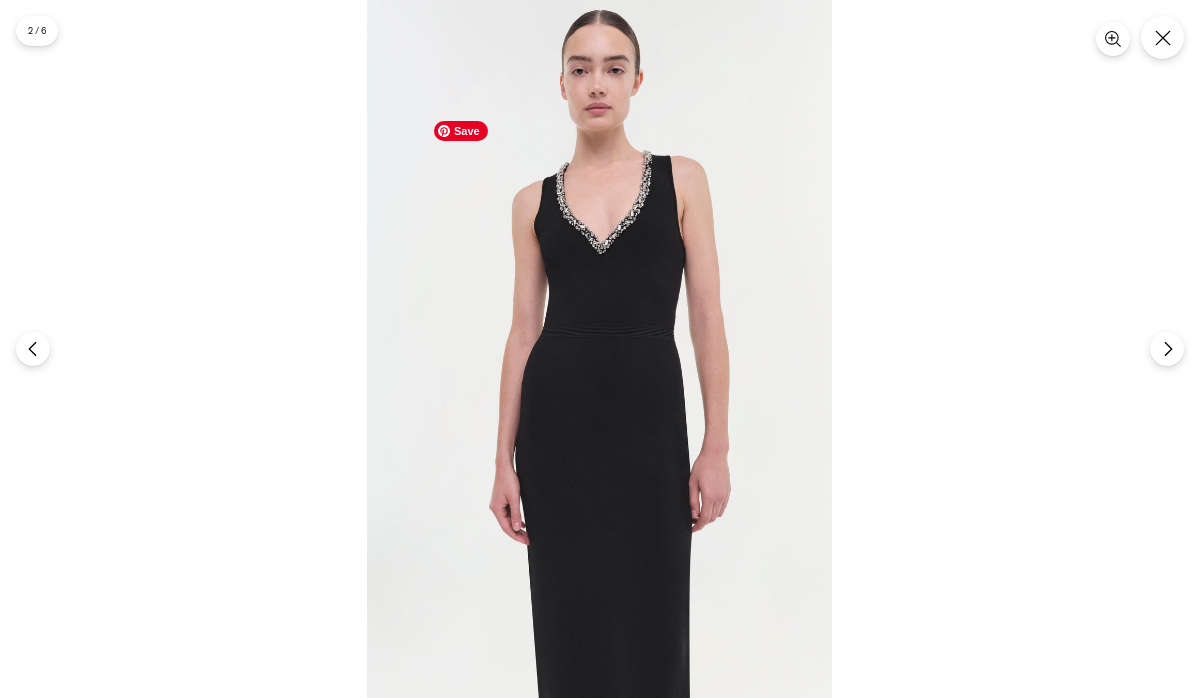 scroll, scrollTop: 0, scrollLeft: 0, axis: both 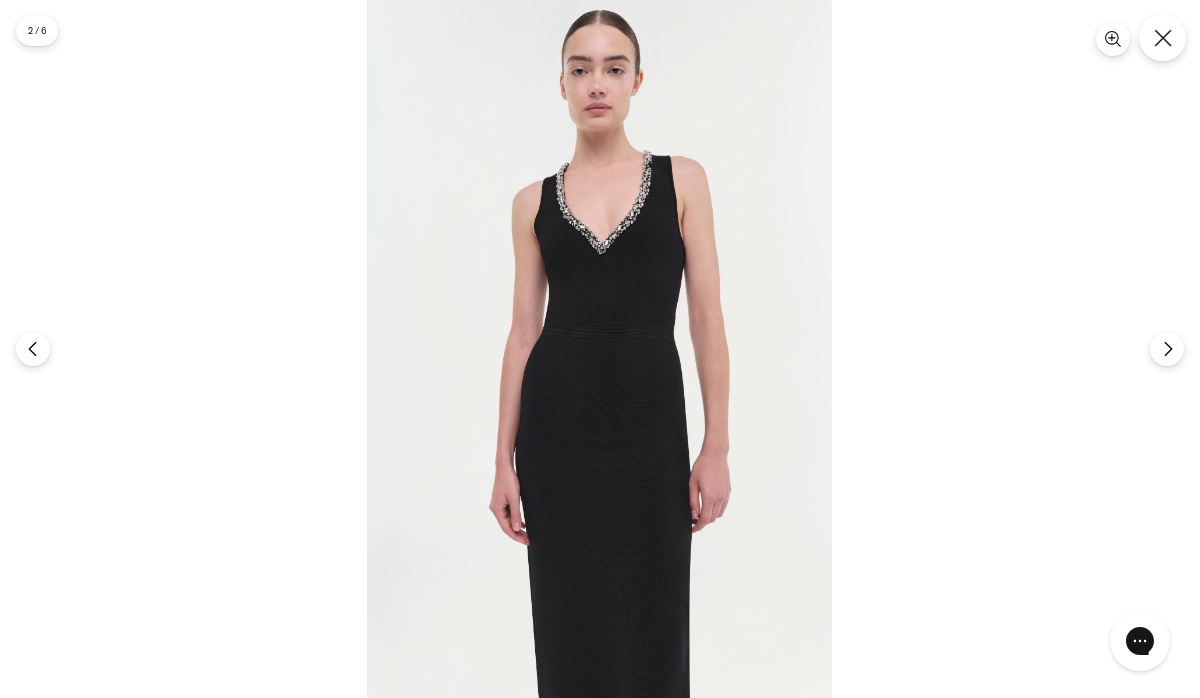 click 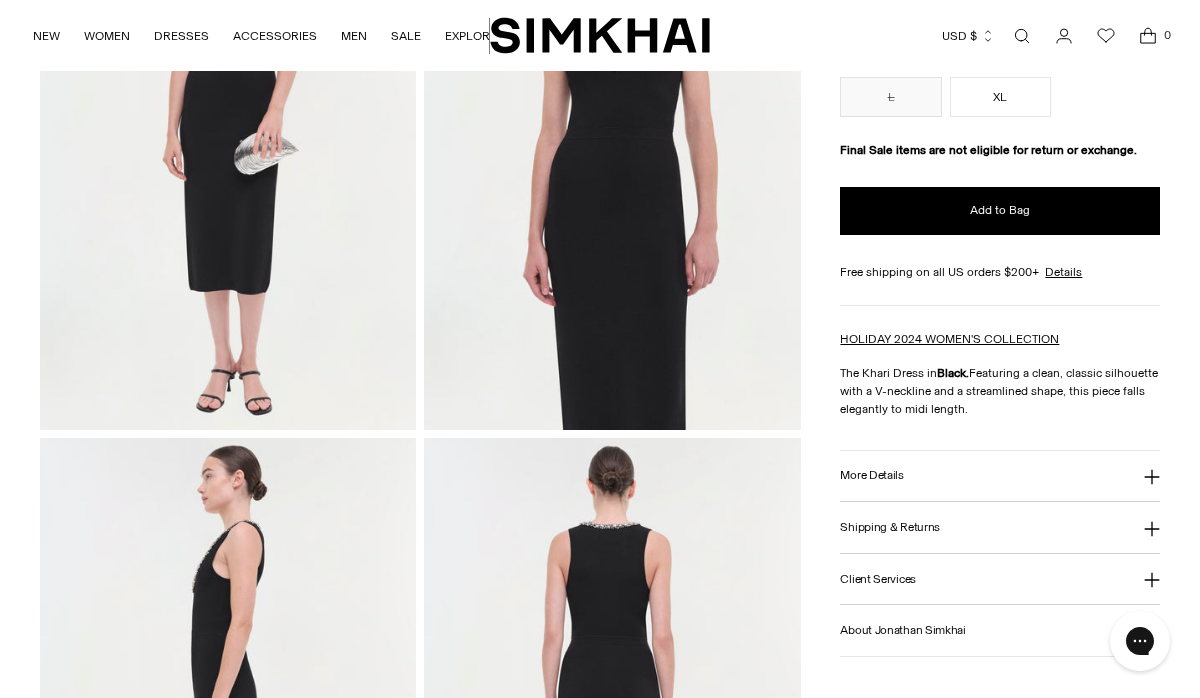 scroll, scrollTop: 260, scrollLeft: 0, axis: vertical 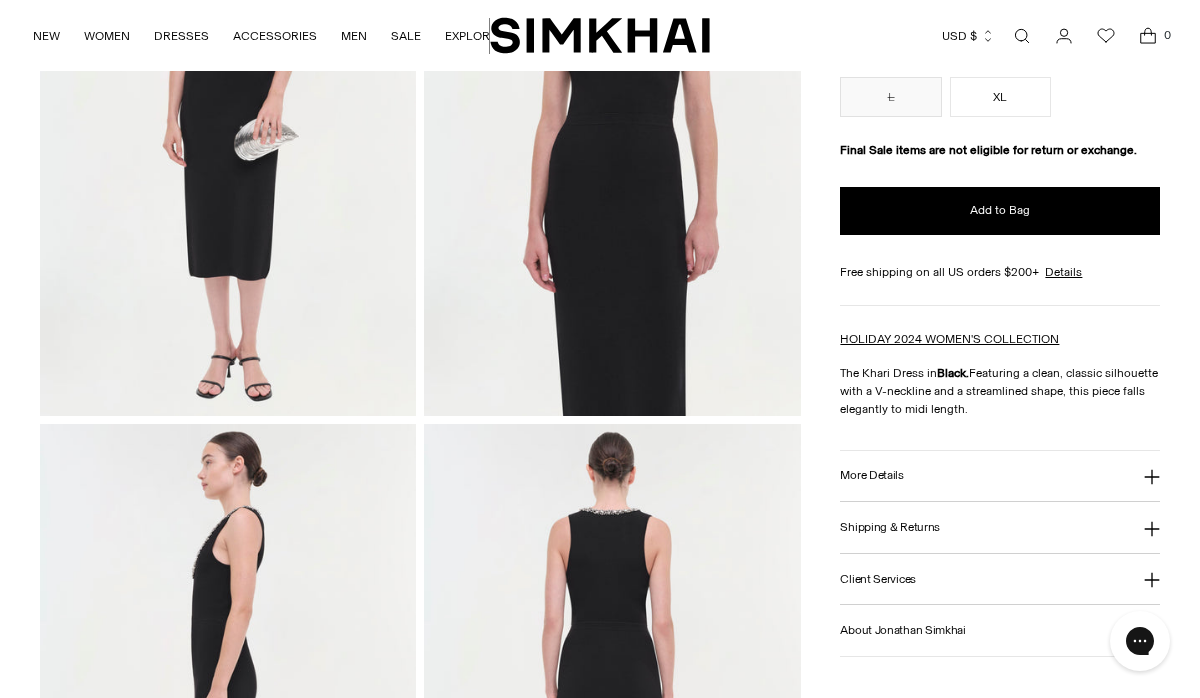 click 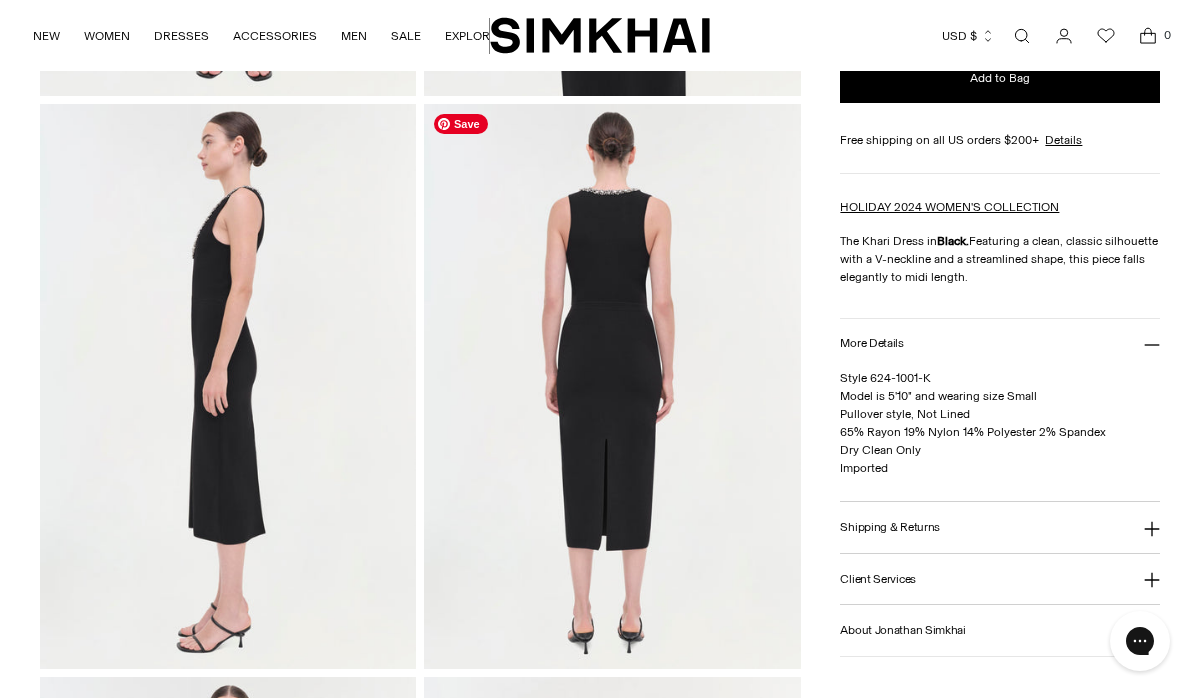 scroll, scrollTop: 584, scrollLeft: 0, axis: vertical 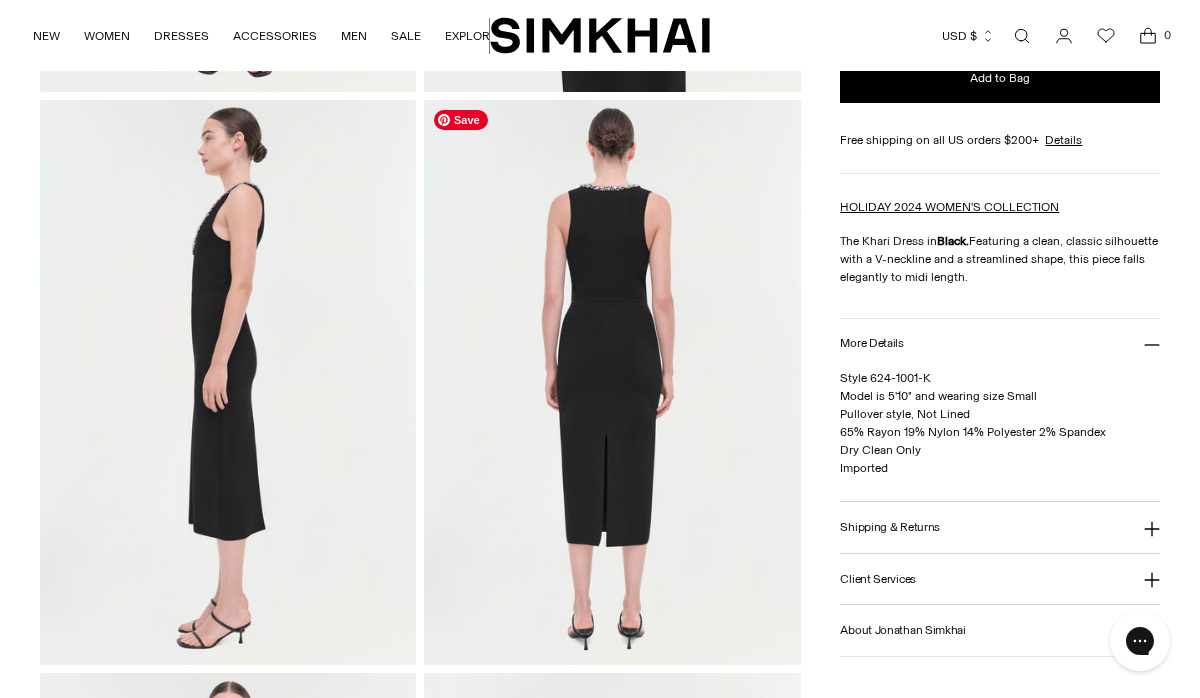 click at bounding box center (612, 382) 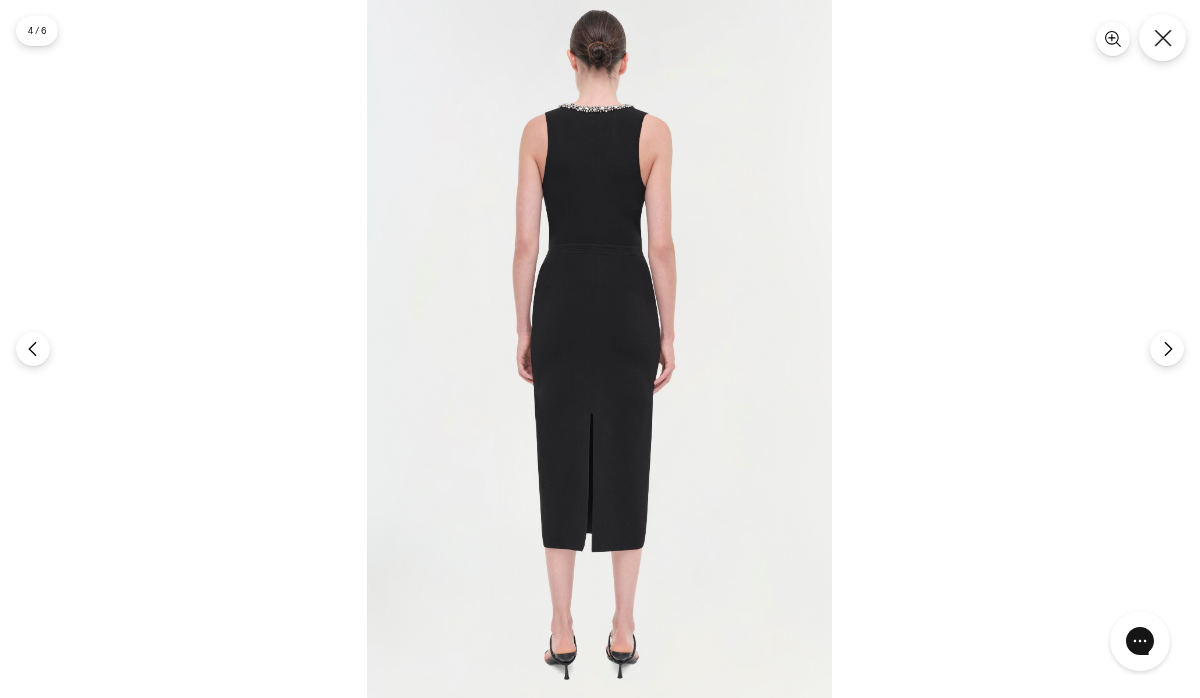 click 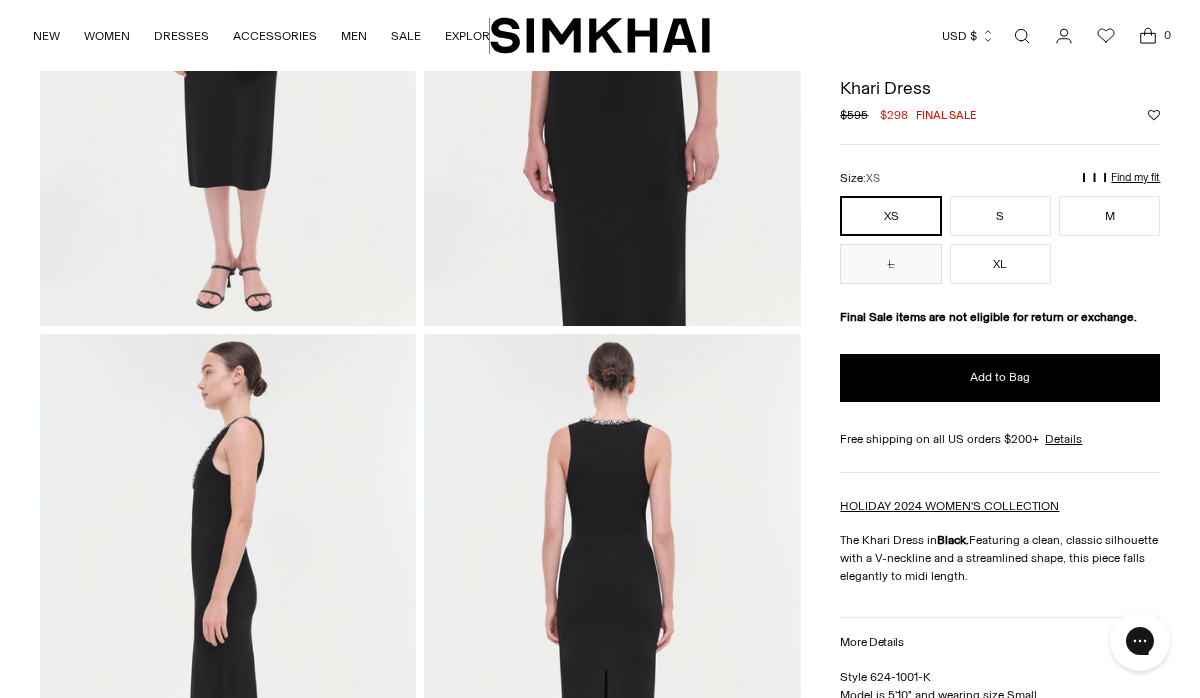 scroll, scrollTop: 0, scrollLeft: 0, axis: both 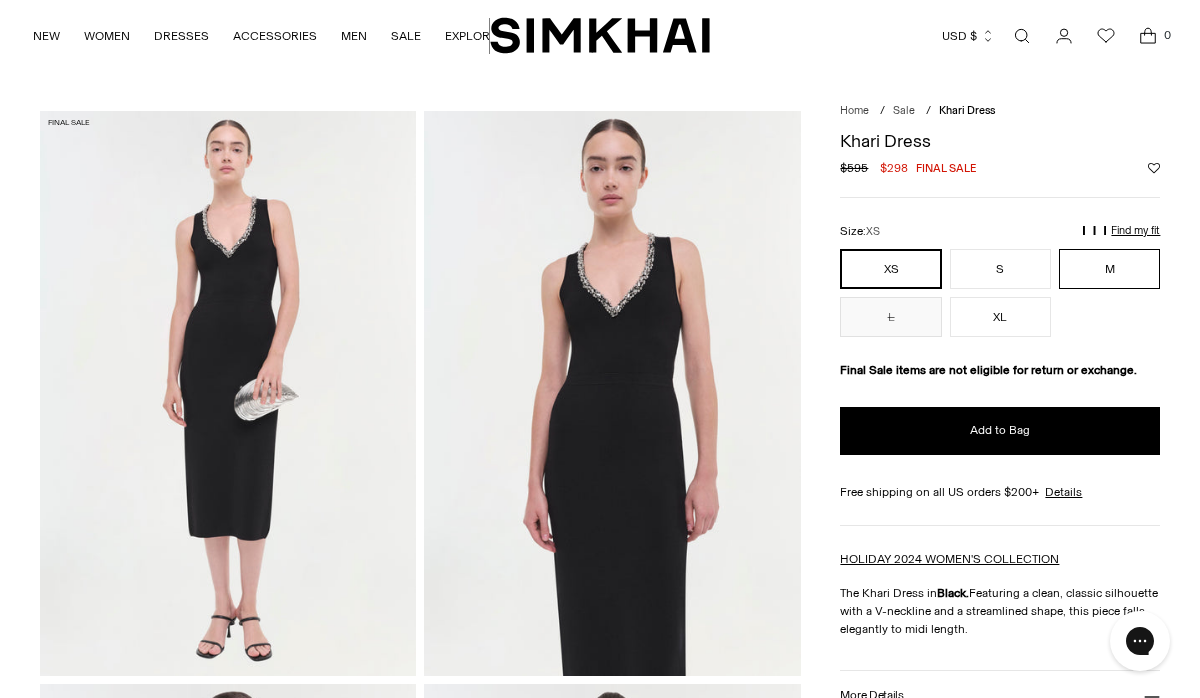 click on "M" at bounding box center [1109, 269] 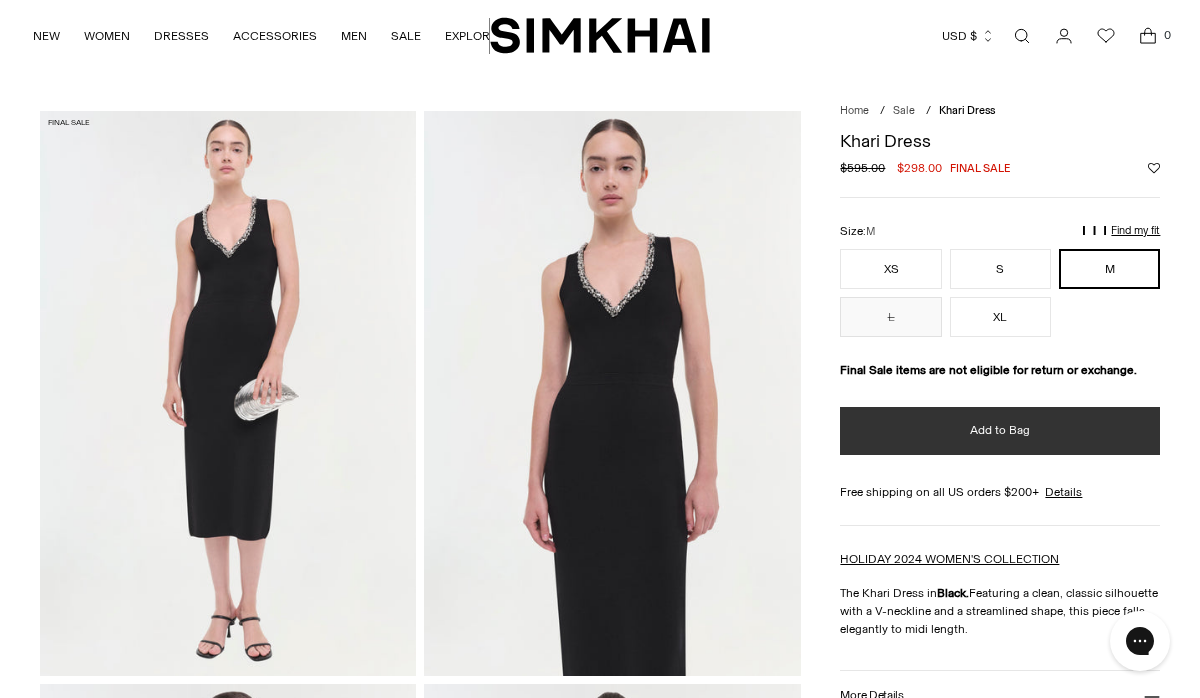 click on "Add to Bag" at bounding box center [1000, 430] 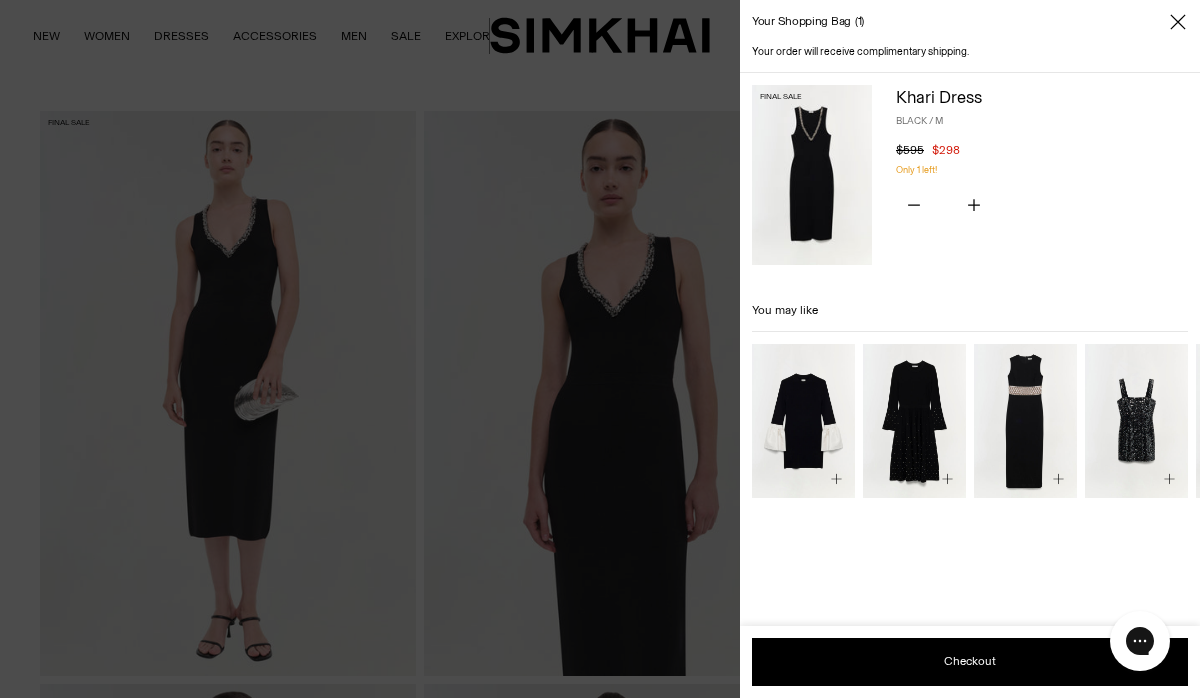 click 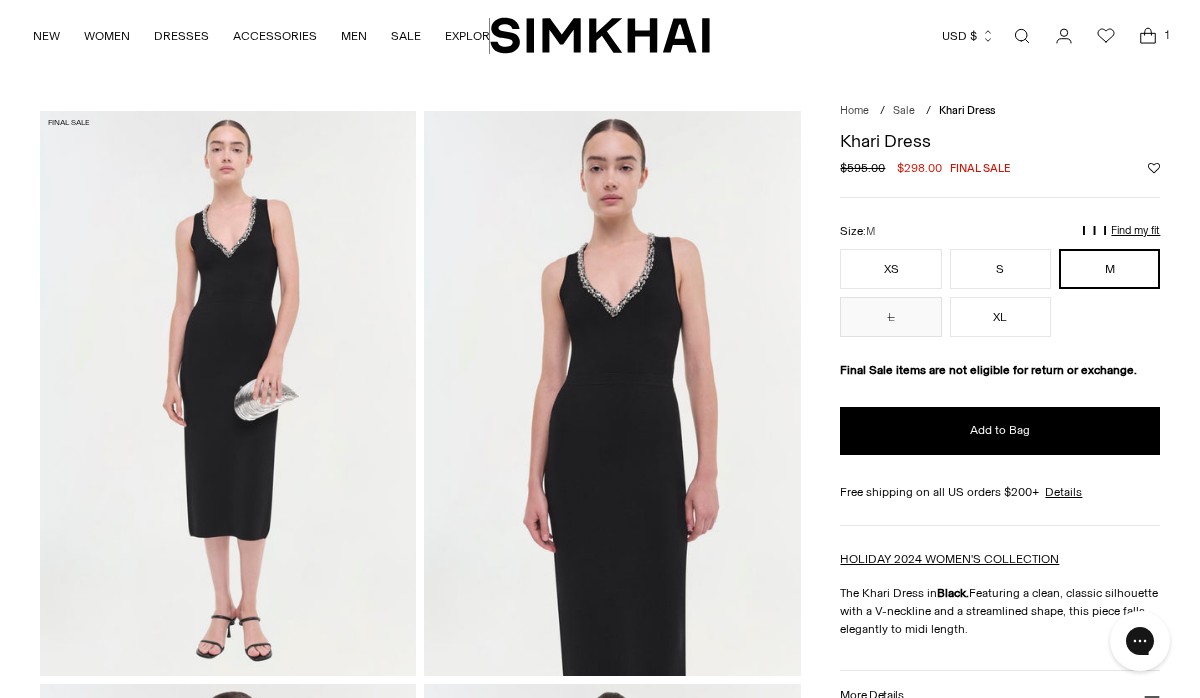 click 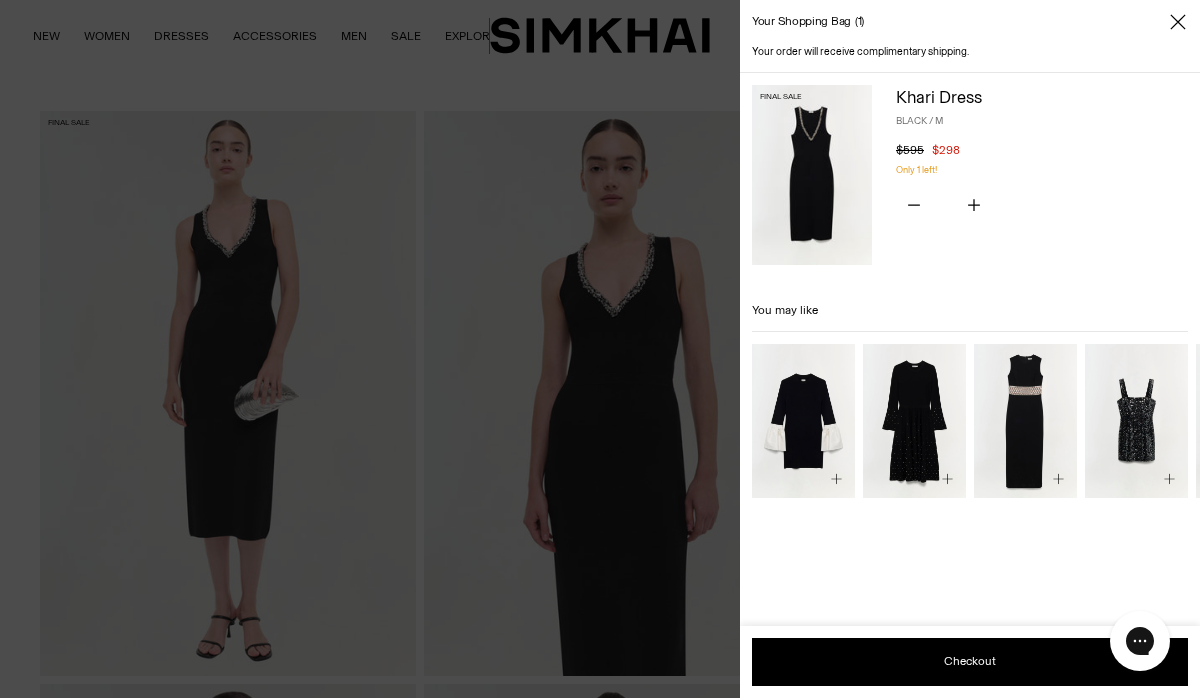 click 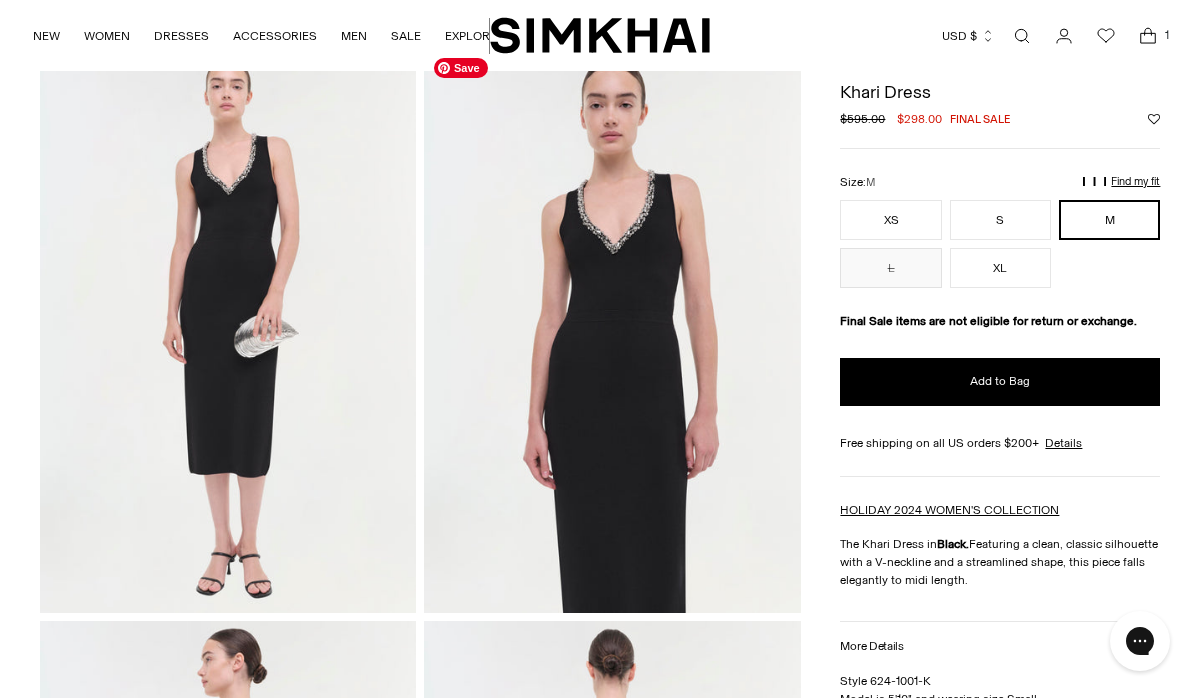 scroll, scrollTop: 40, scrollLeft: 0, axis: vertical 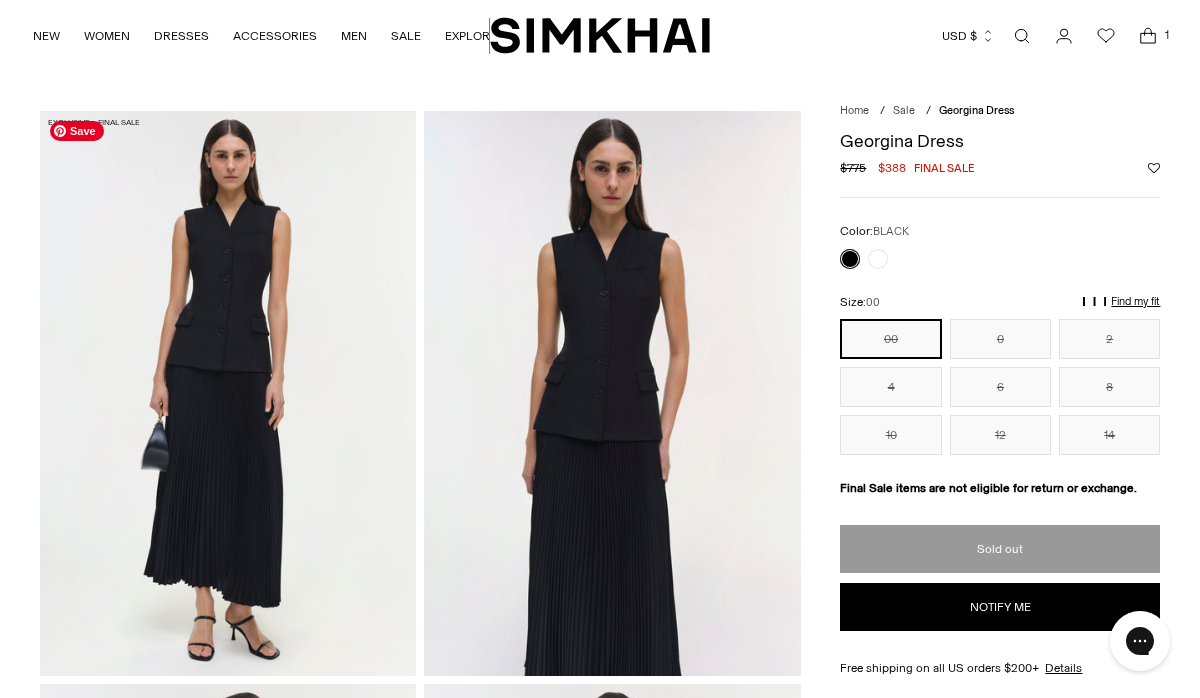 click at bounding box center (228, 393) 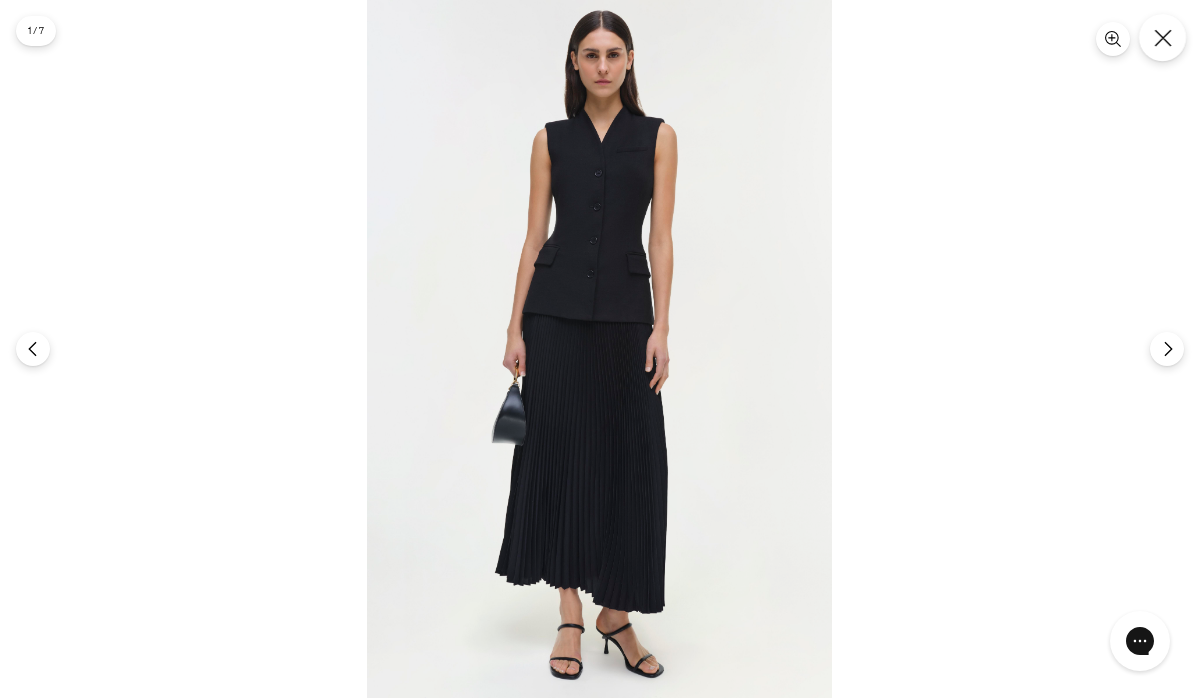 click 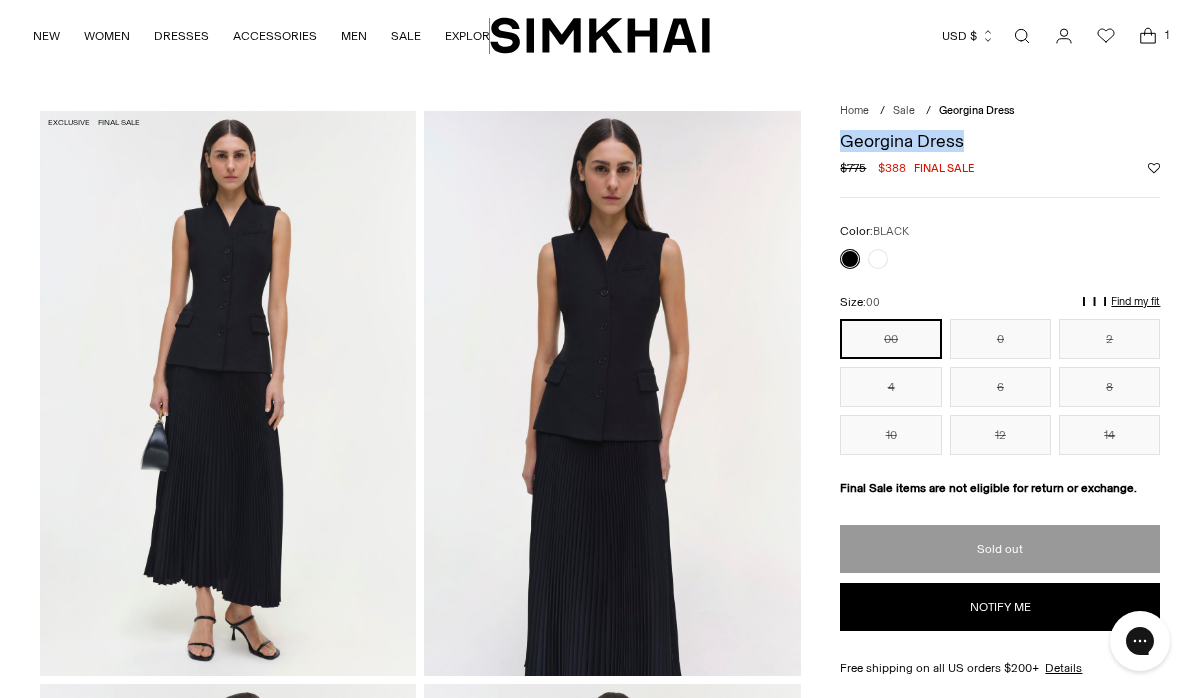 drag, startPoint x: 970, startPoint y: 139, endPoint x: 837, endPoint y: 136, distance: 133.03383 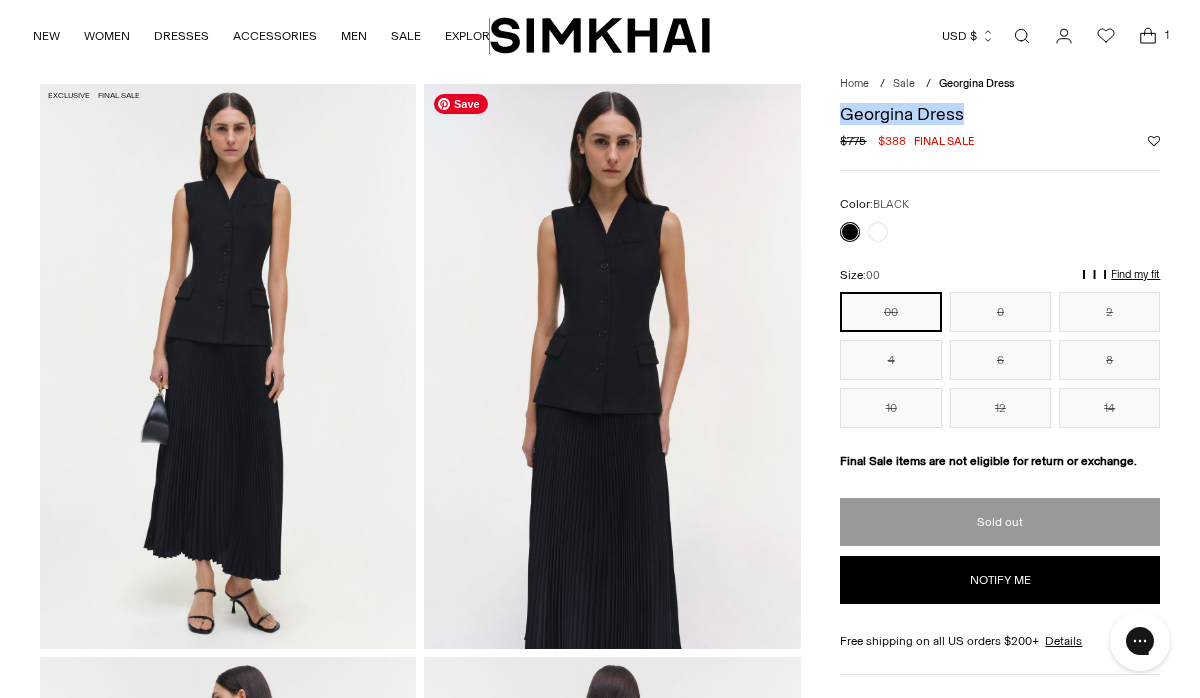scroll, scrollTop: 31, scrollLeft: 0, axis: vertical 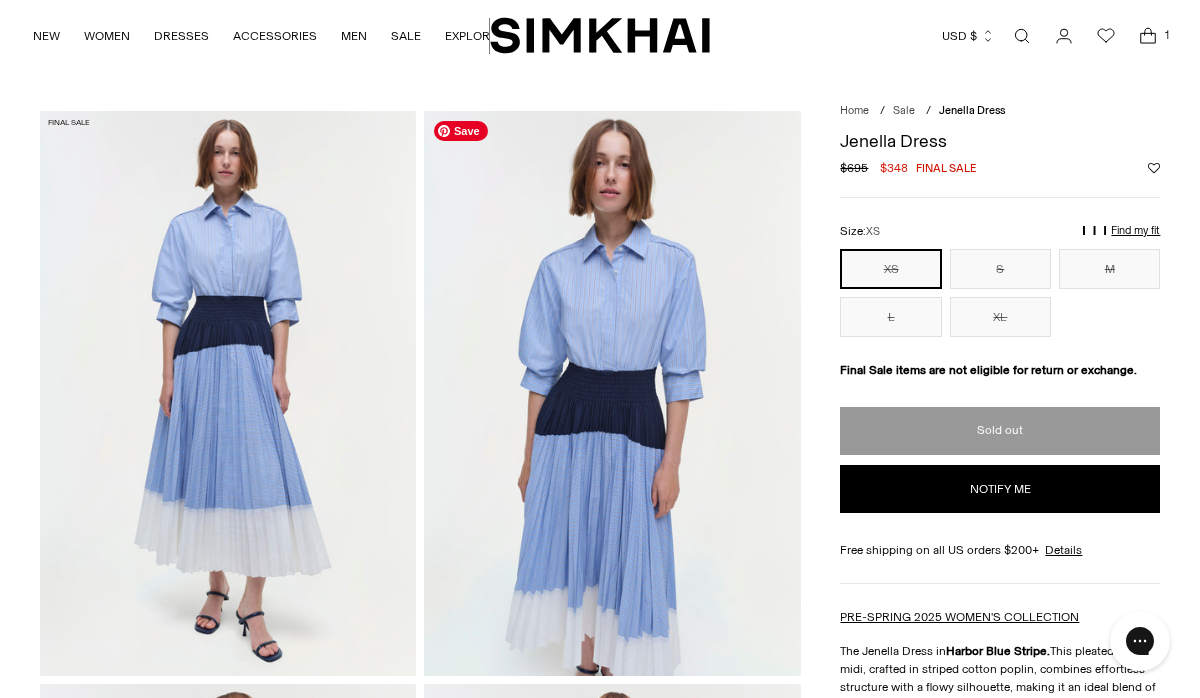 click at bounding box center (612, 393) 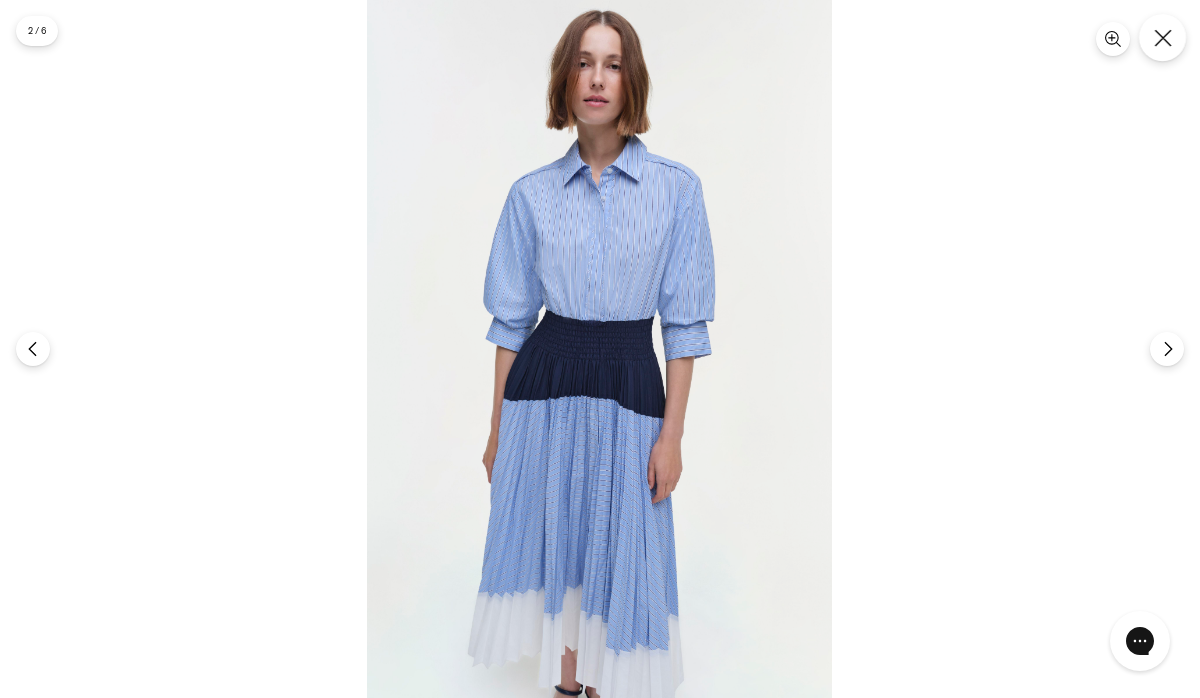 click 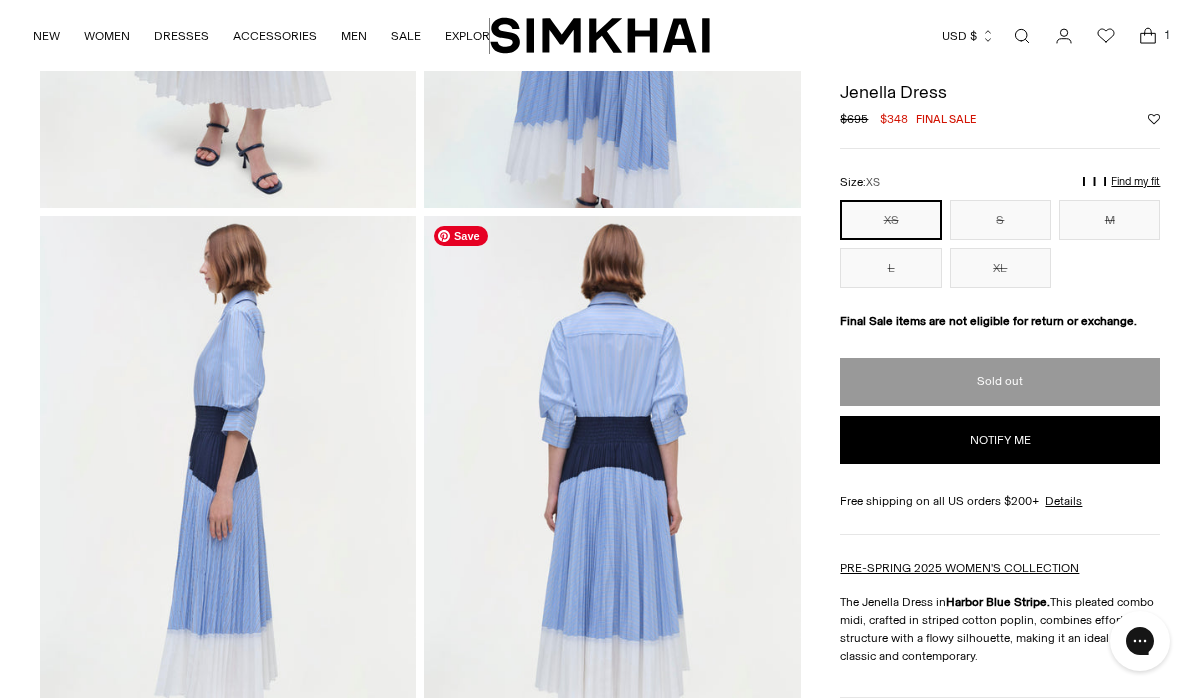 scroll, scrollTop: 58, scrollLeft: 0, axis: vertical 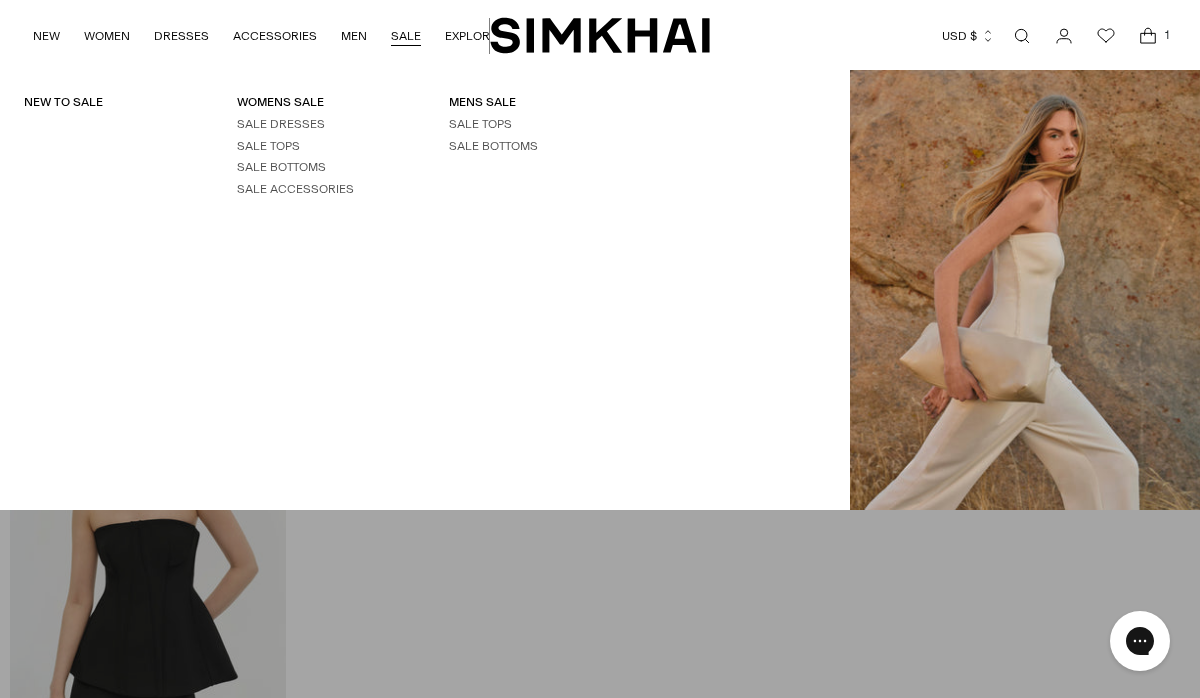 click on "SALE" at bounding box center (406, 36) 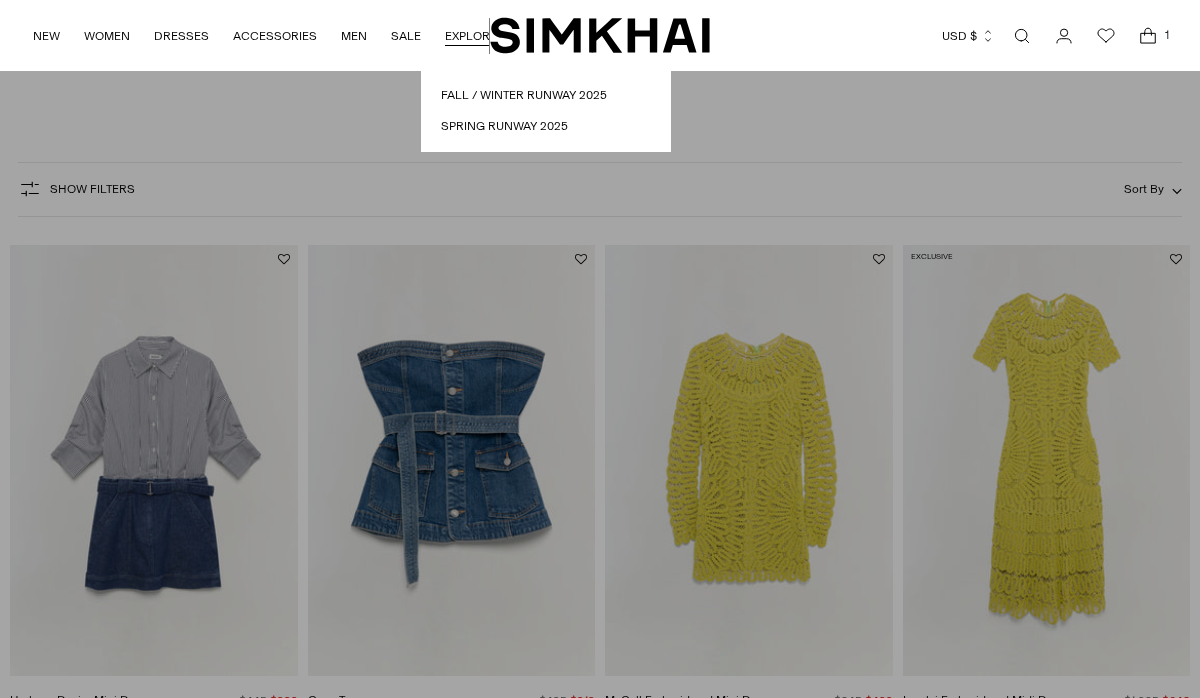 scroll, scrollTop: 0, scrollLeft: 0, axis: both 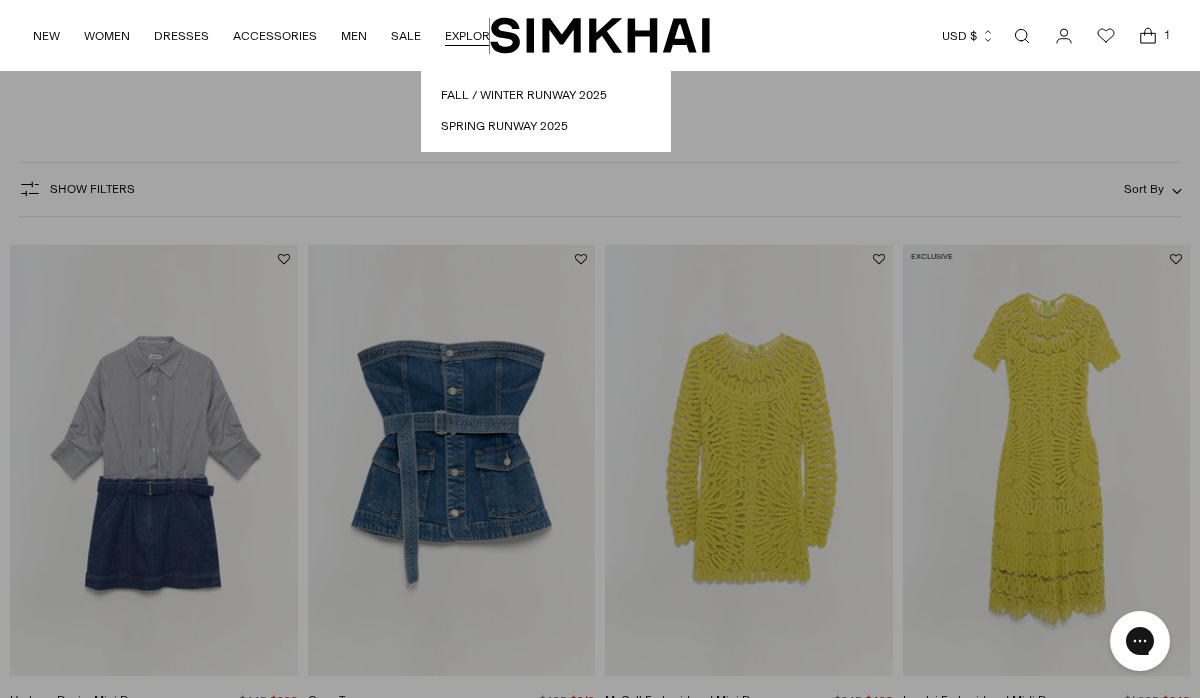 click 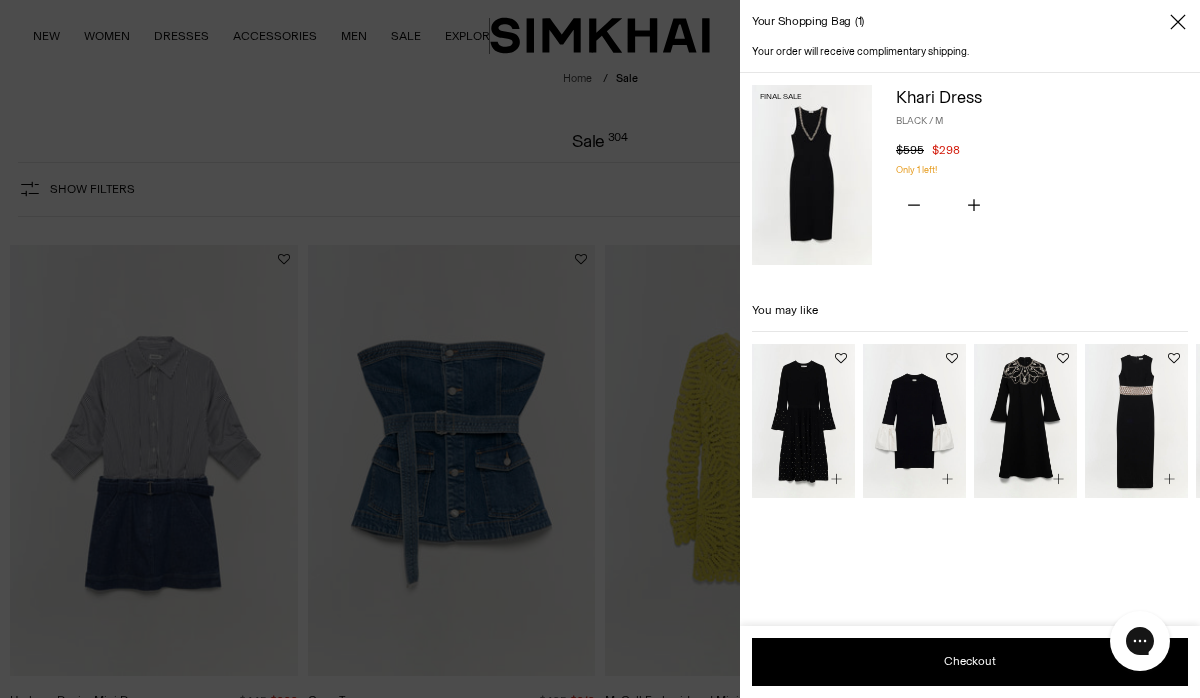 click 